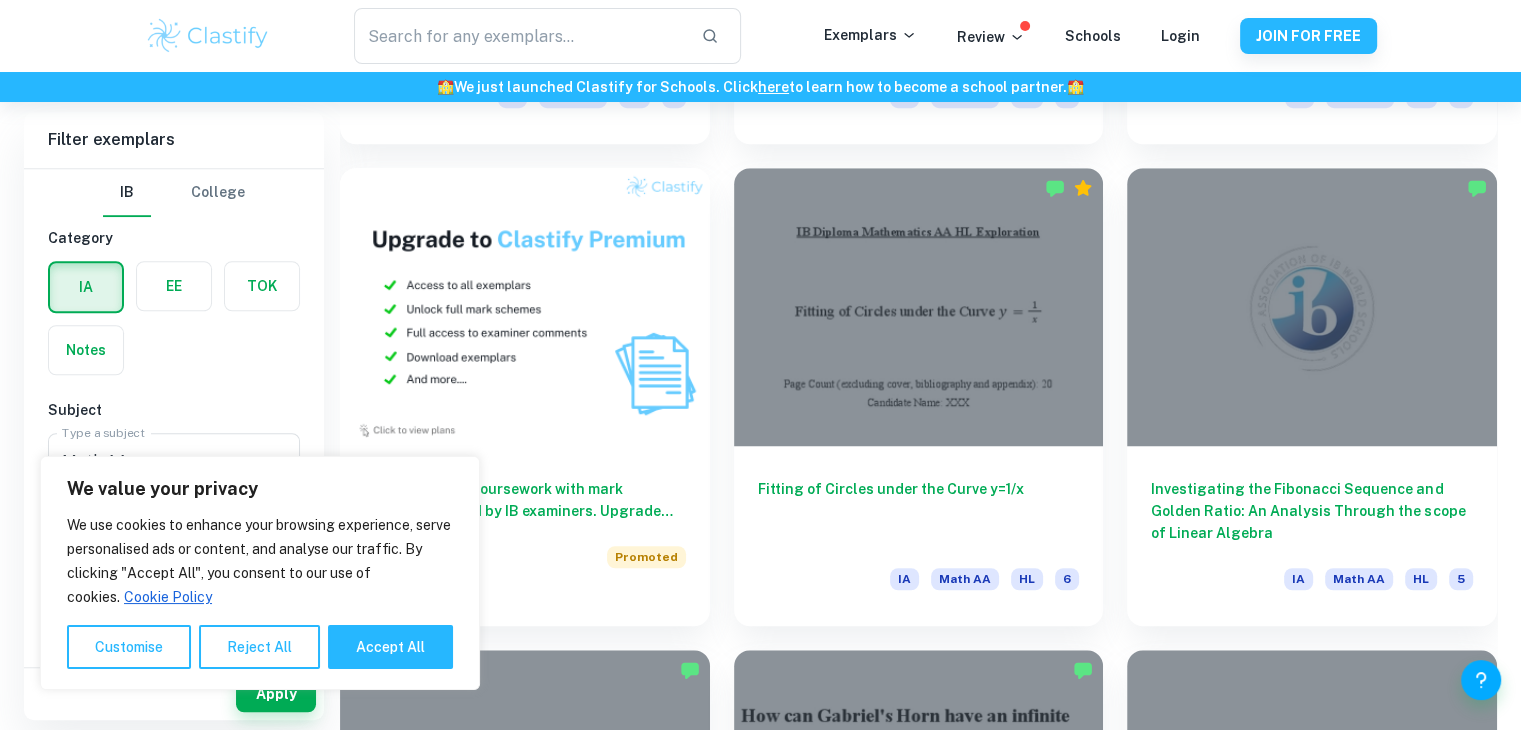 scroll, scrollTop: 1468, scrollLeft: 0, axis: vertical 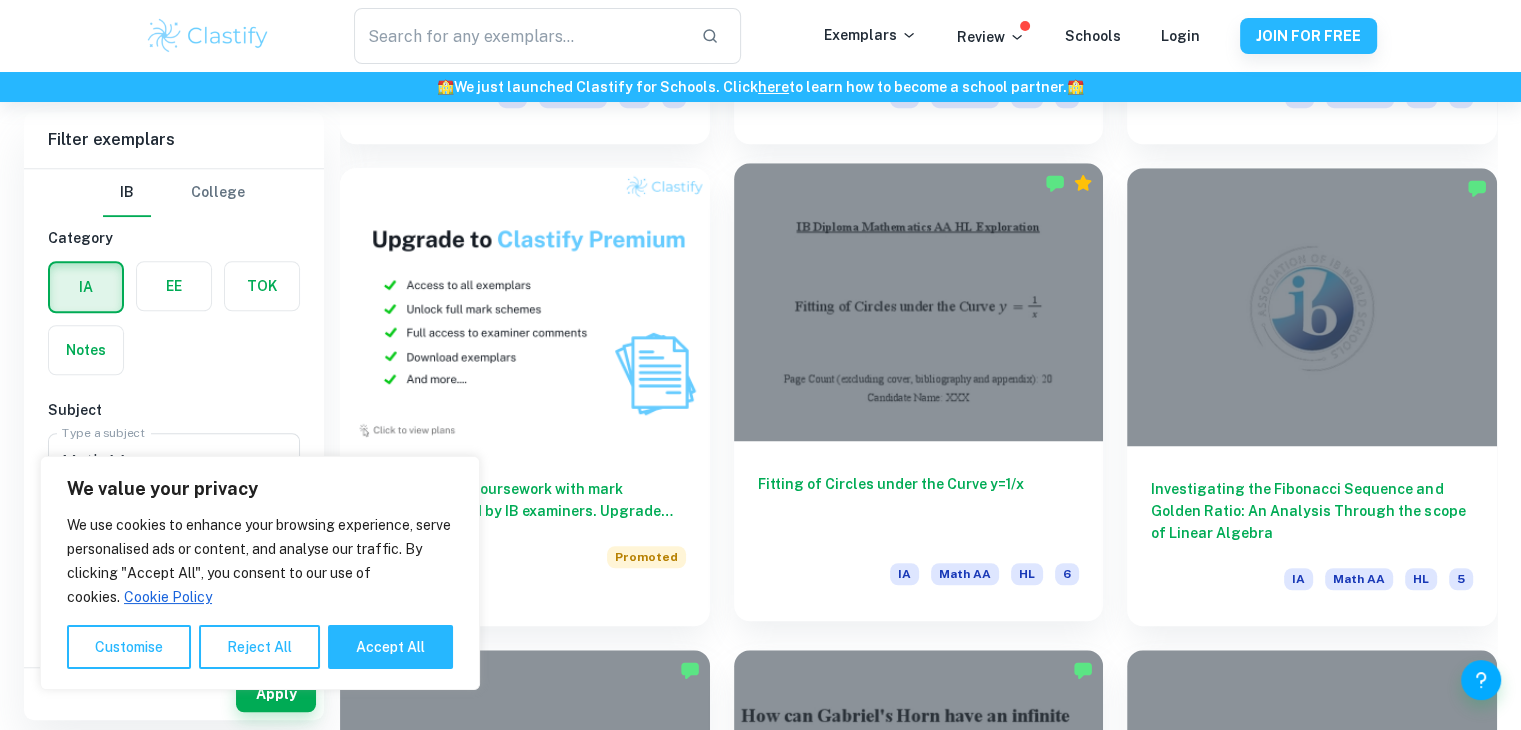 click at bounding box center [919, 301] 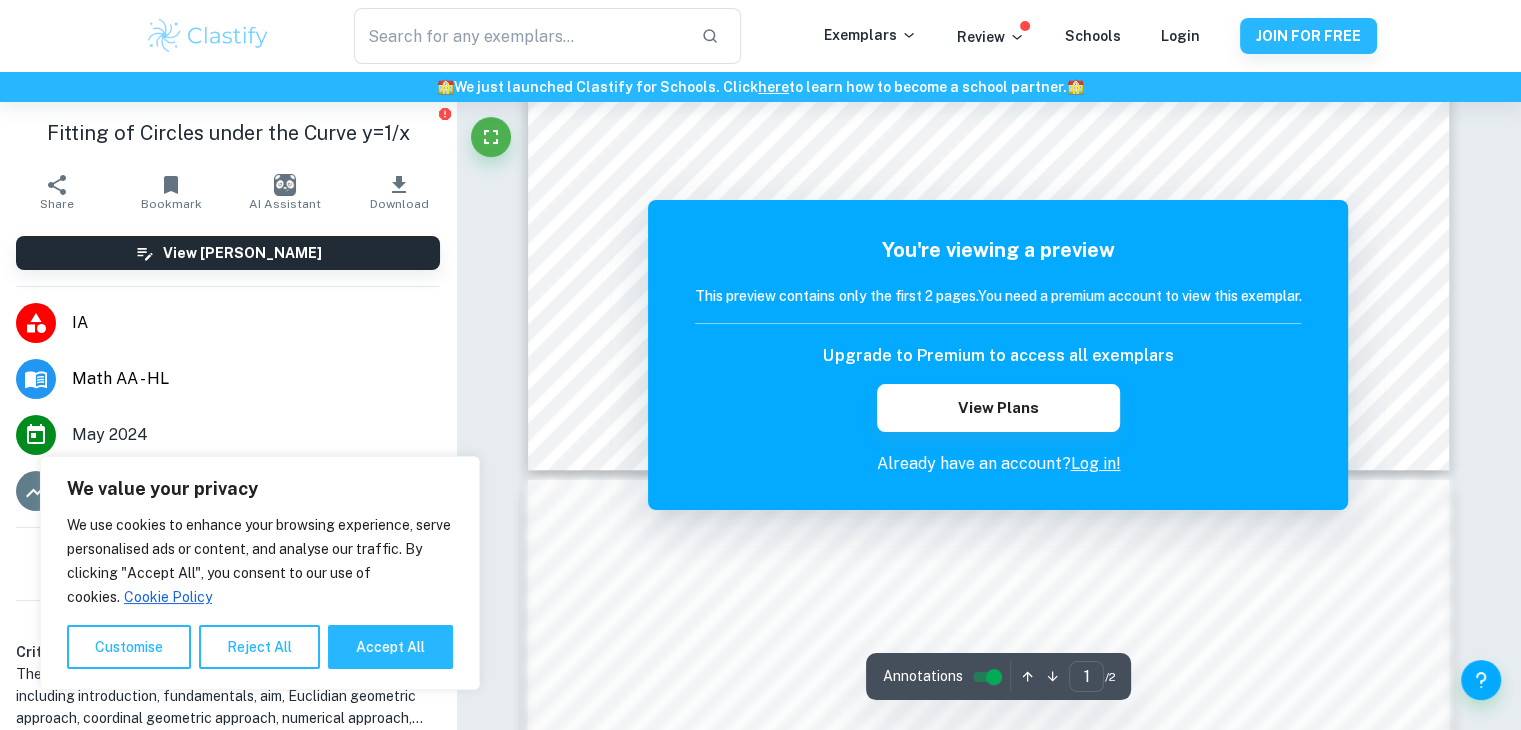 scroll, scrollTop: 952, scrollLeft: 0, axis: vertical 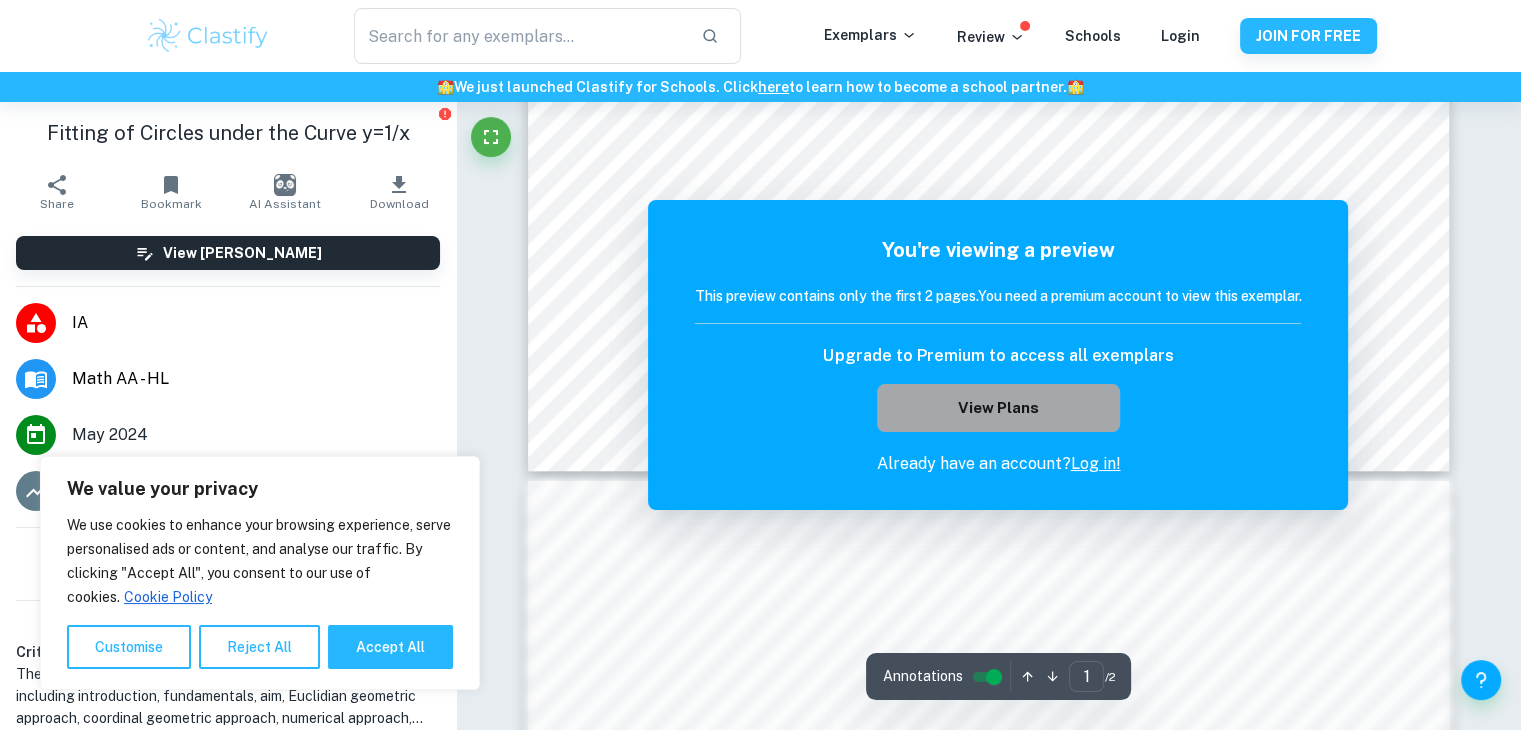 click on "View Plans" at bounding box center [998, 408] 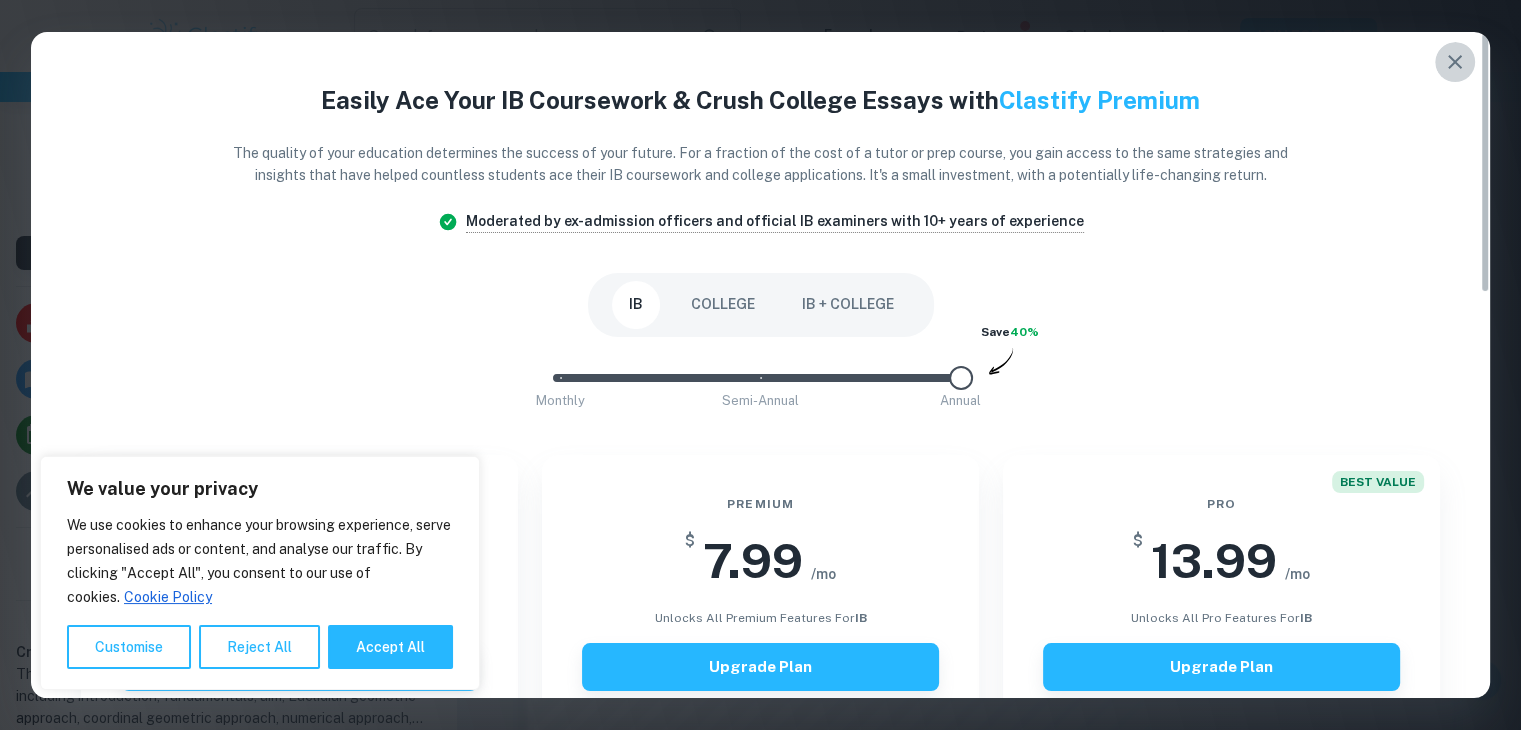 click 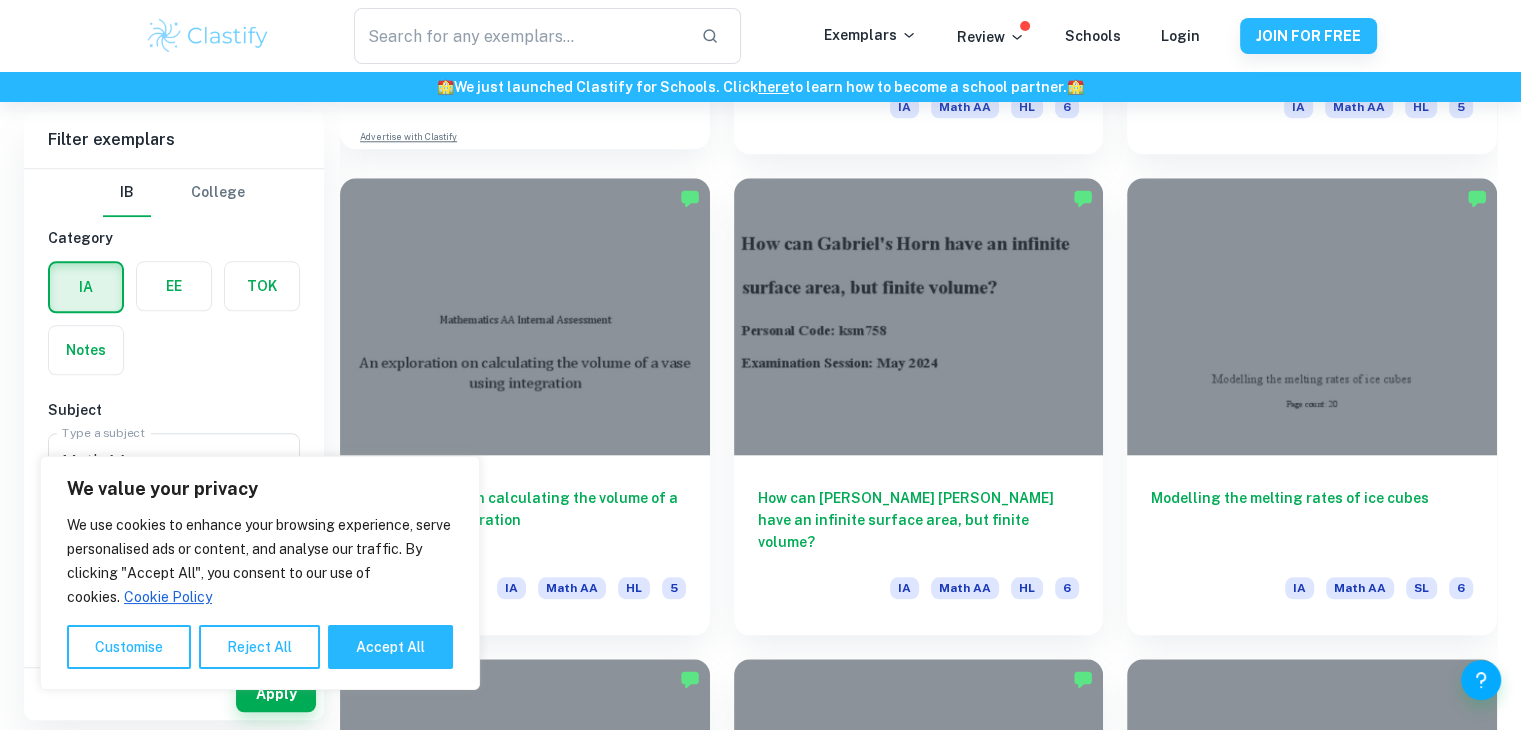 scroll, scrollTop: 1942, scrollLeft: 0, axis: vertical 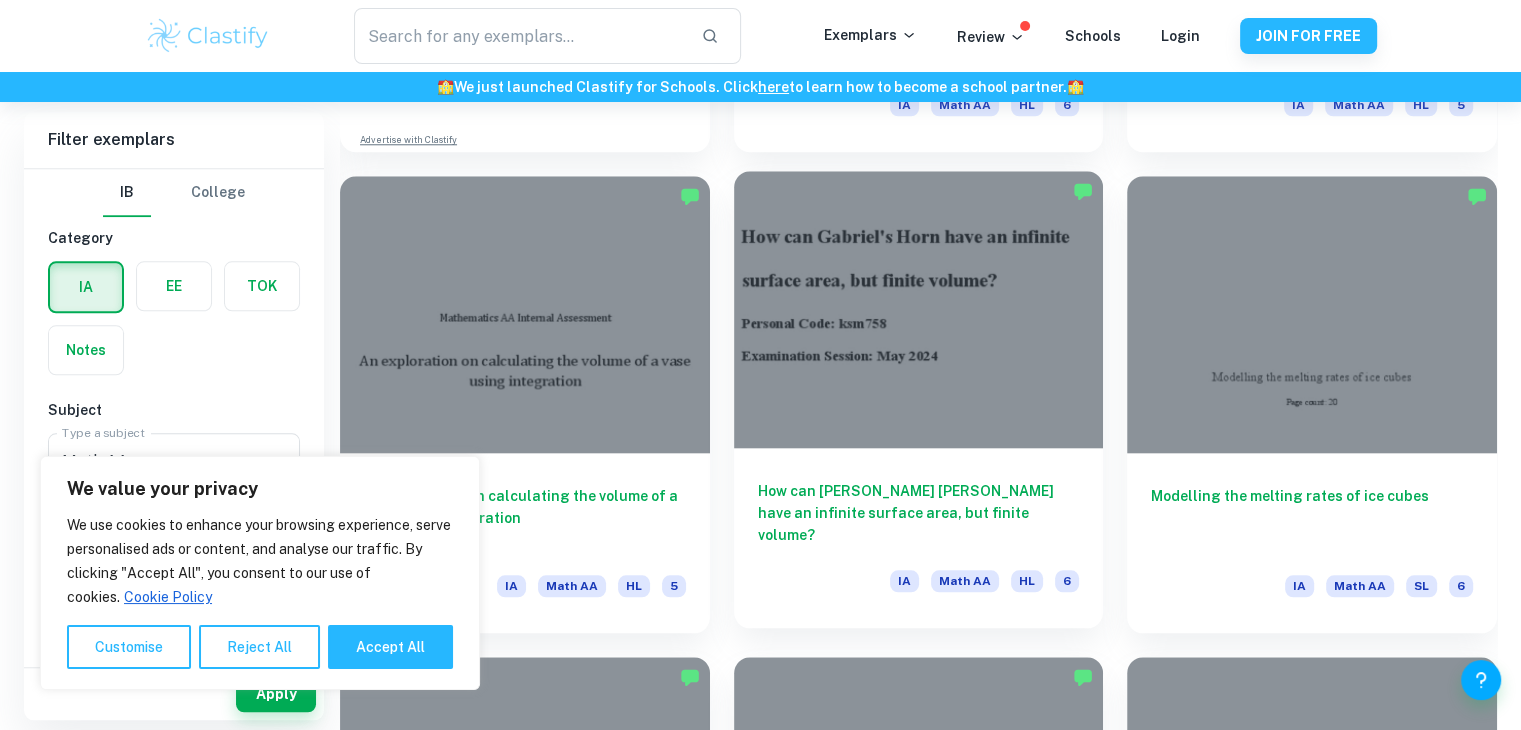 click on "How can [PERSON_NAME] [PERSON_NAME] have an infinite surface area, but finite volume?" at bounding box center [919, 513] 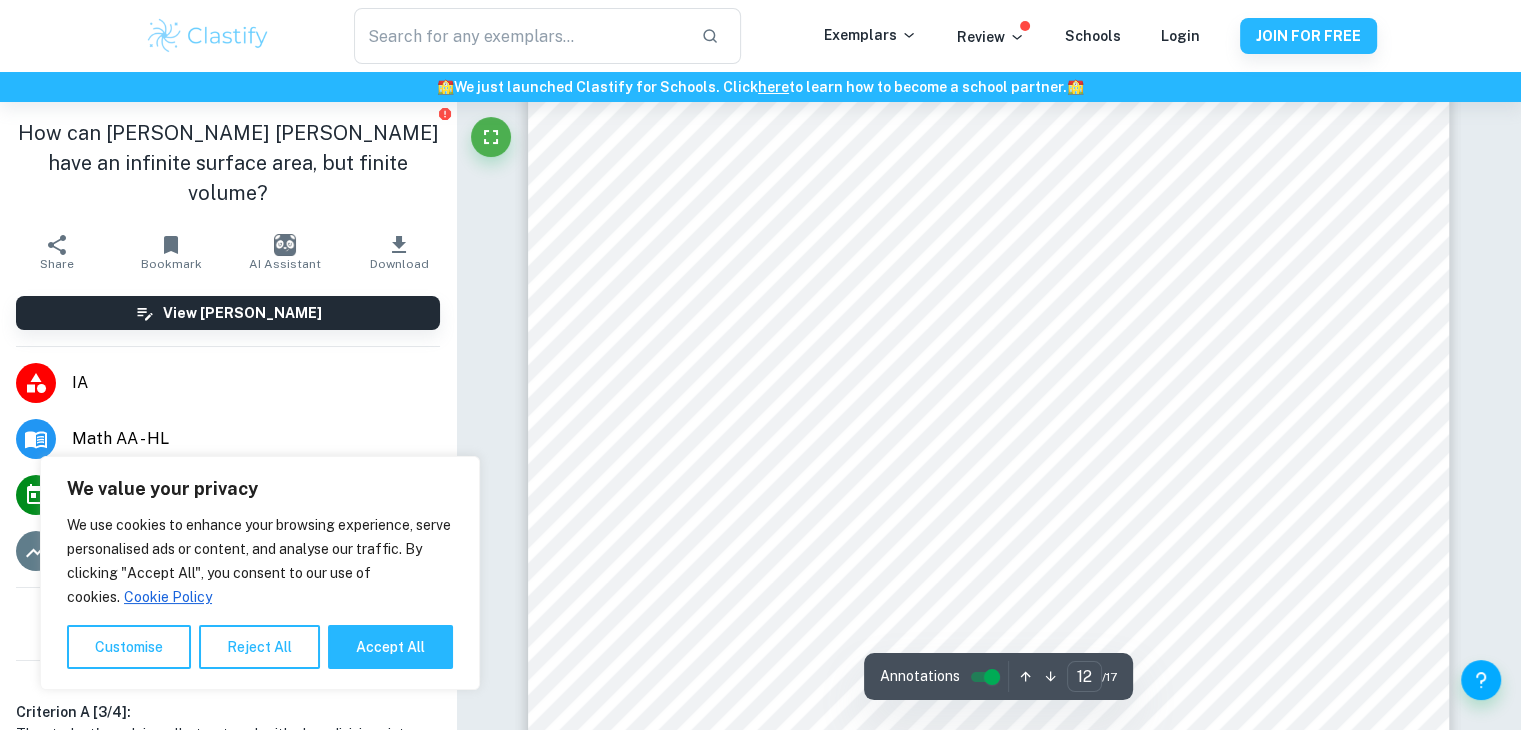 scroll, scrollTop: 13954, scrollLeft: 0, axis: vertical 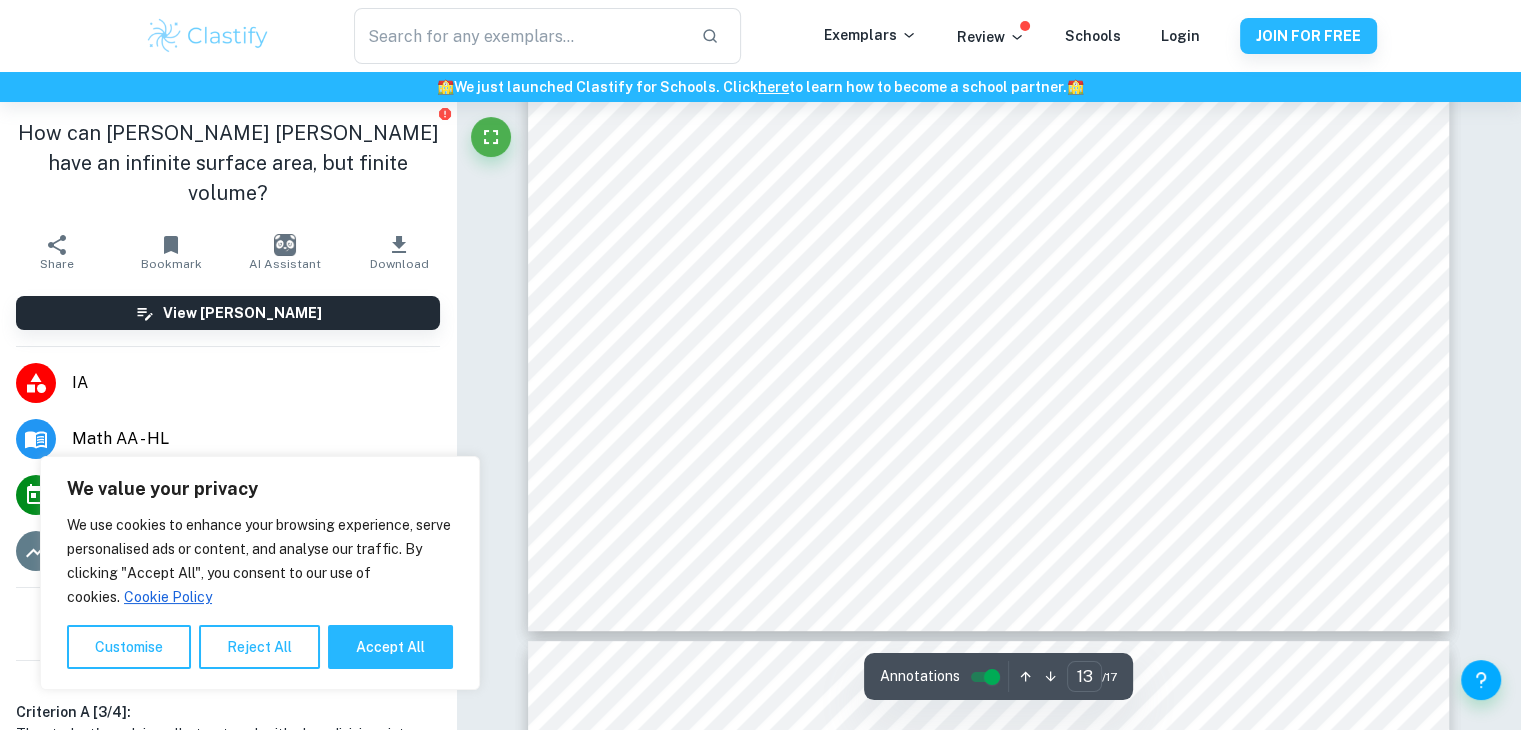 type on "14" 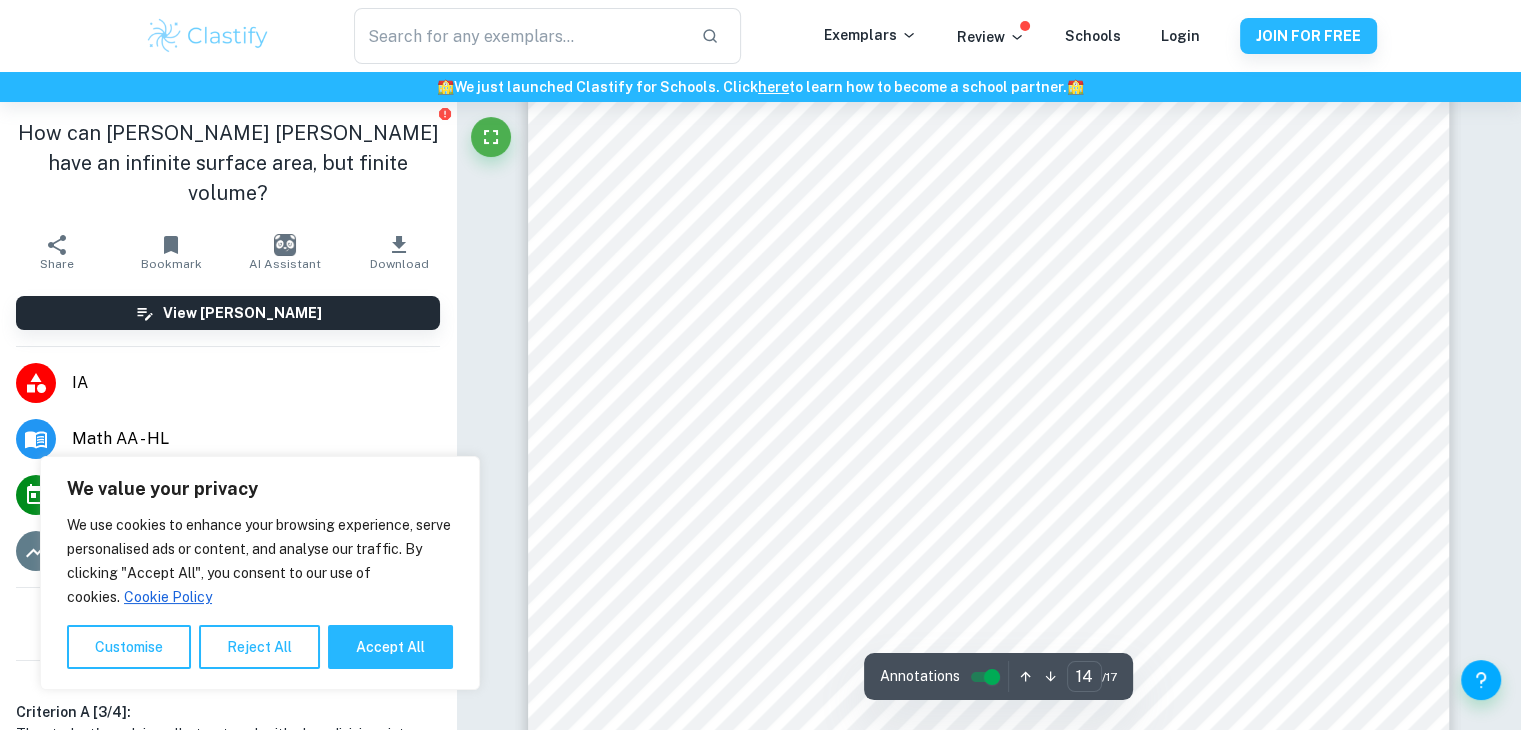 scroll, scrollTop: 16434, scrollLeft: 0, axis: vertical 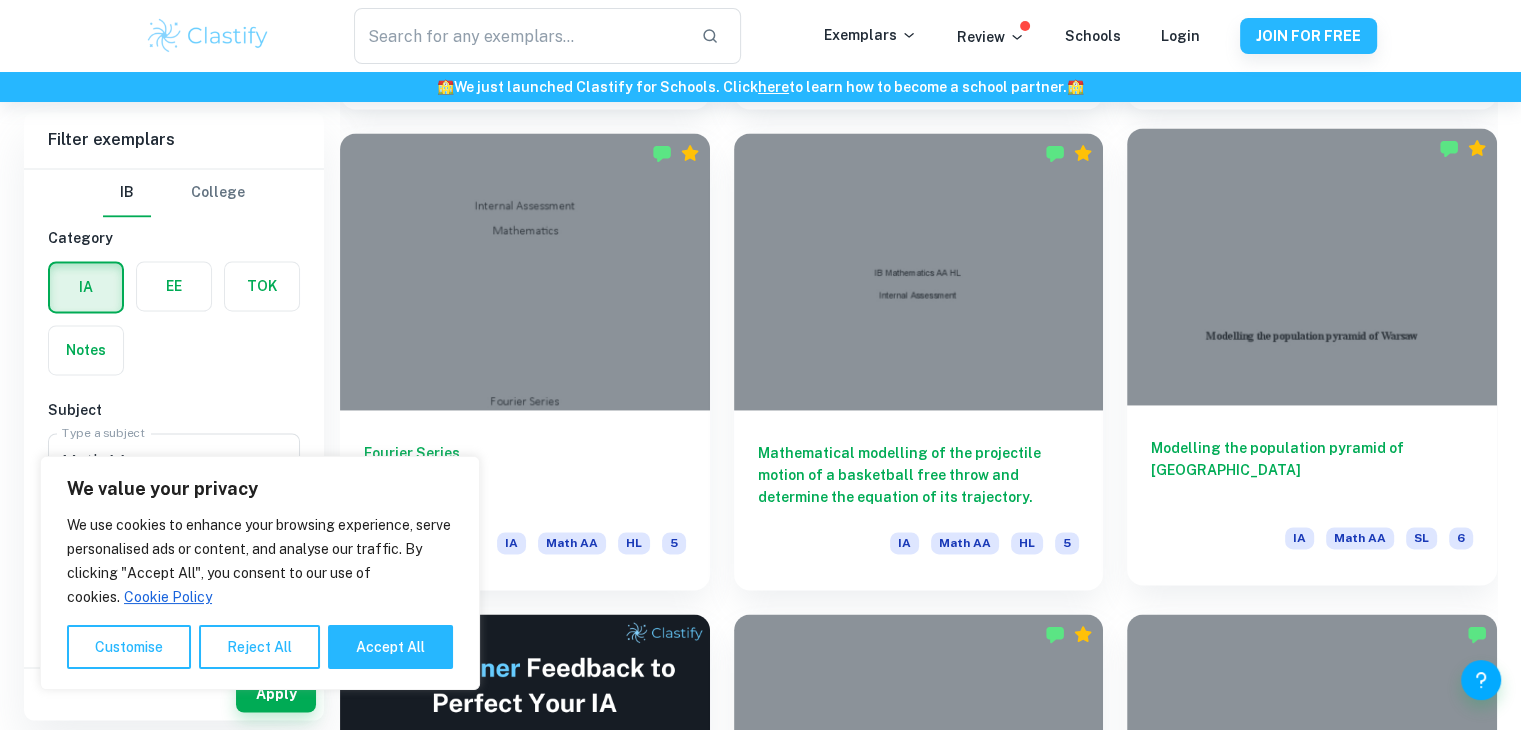 click on "Modelling the population pyramid of [GEOGRAPHIC_DATA]" at bounding box center [1312, 470] 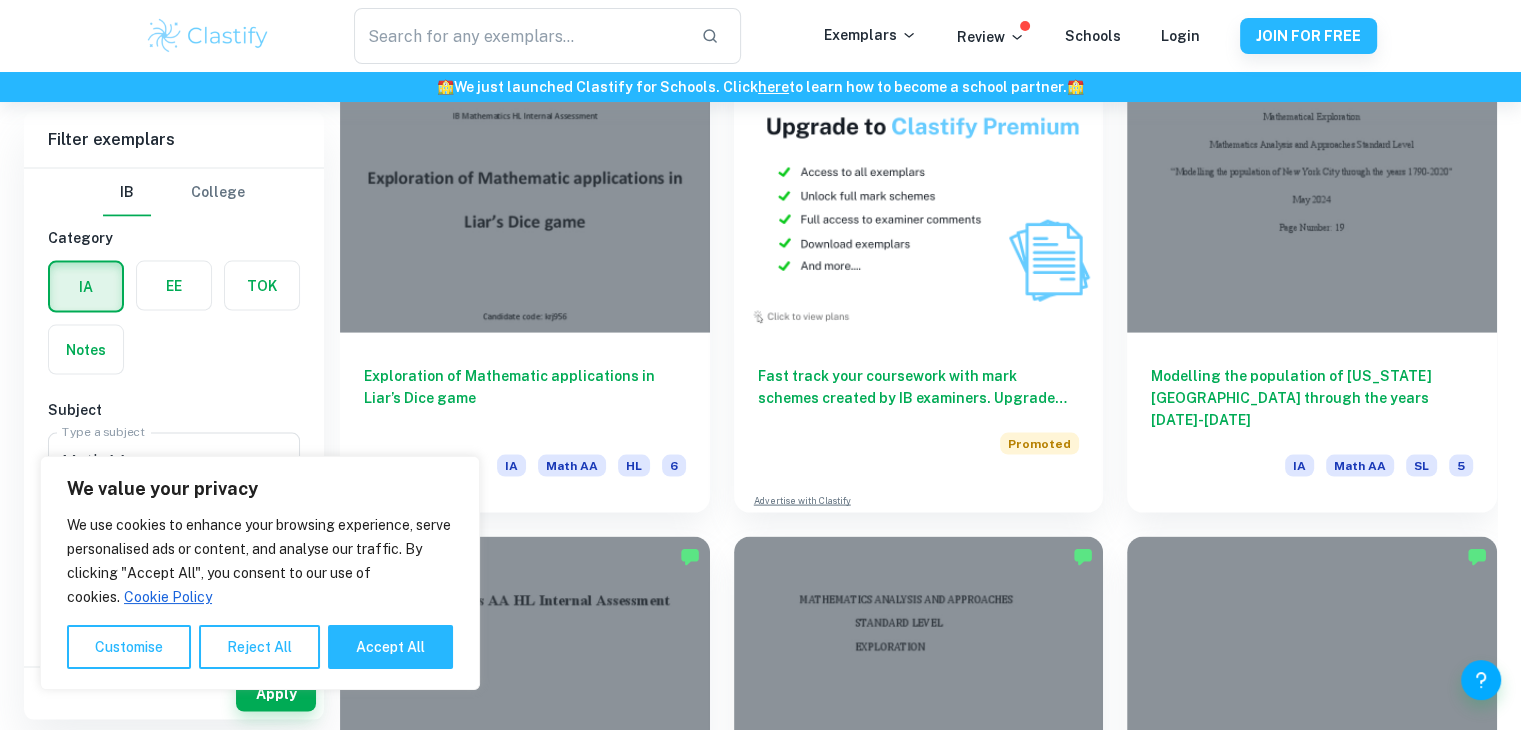 scroll, scrollTop: 3988, scrollLeft: 0, axis: vertical 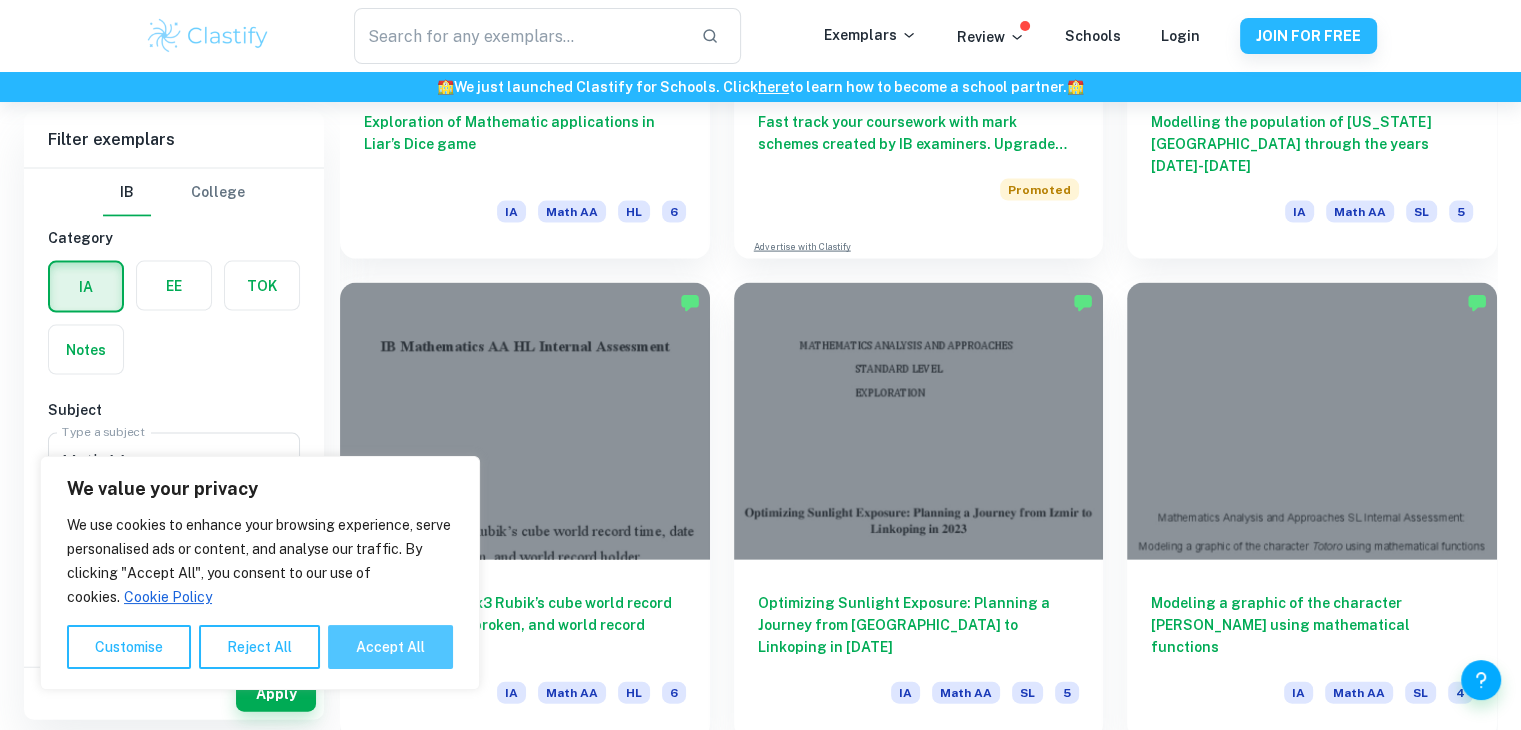 click on "Accept All" at bounding box center (390, 647) 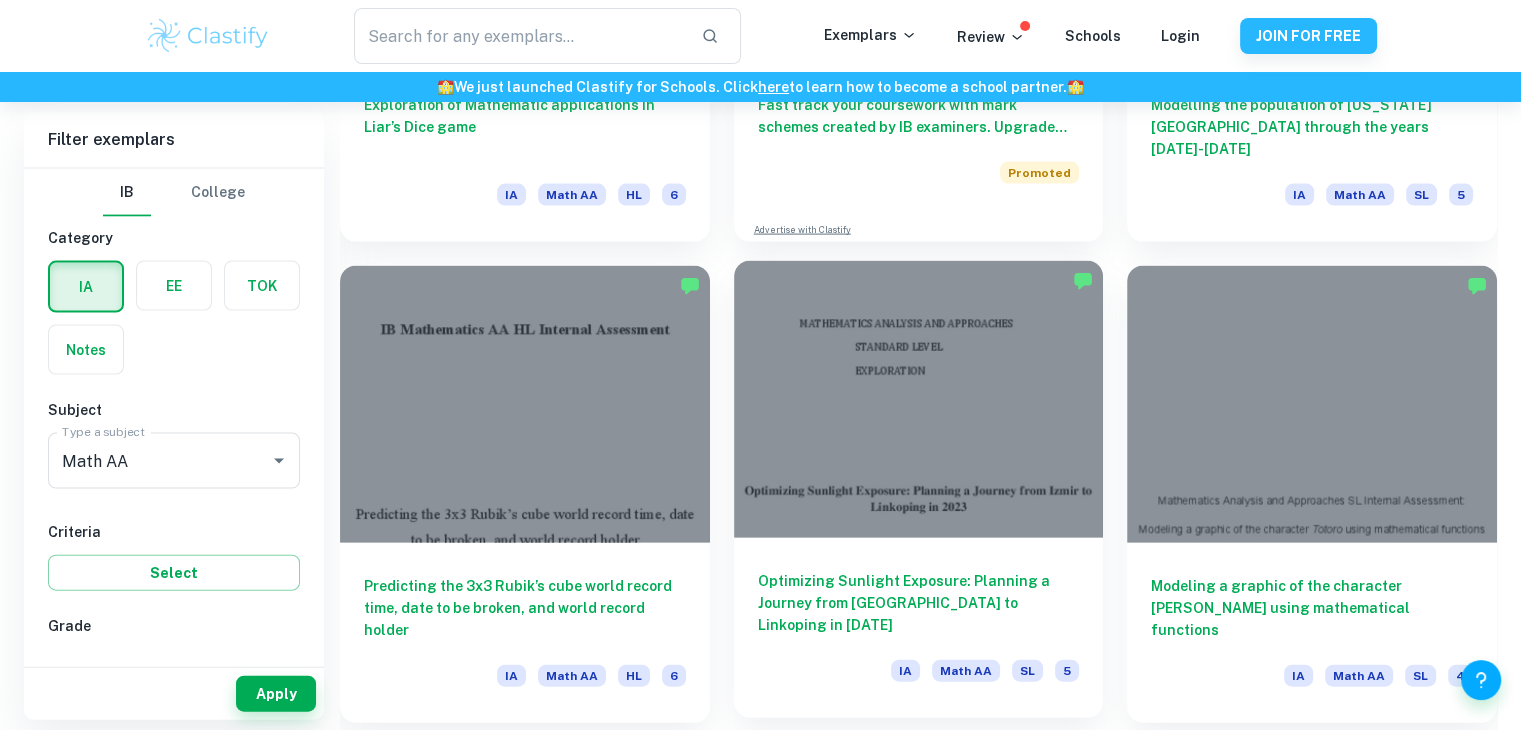scroll, scrollTop: 4446, scrollLeft: 0, axis: vertical 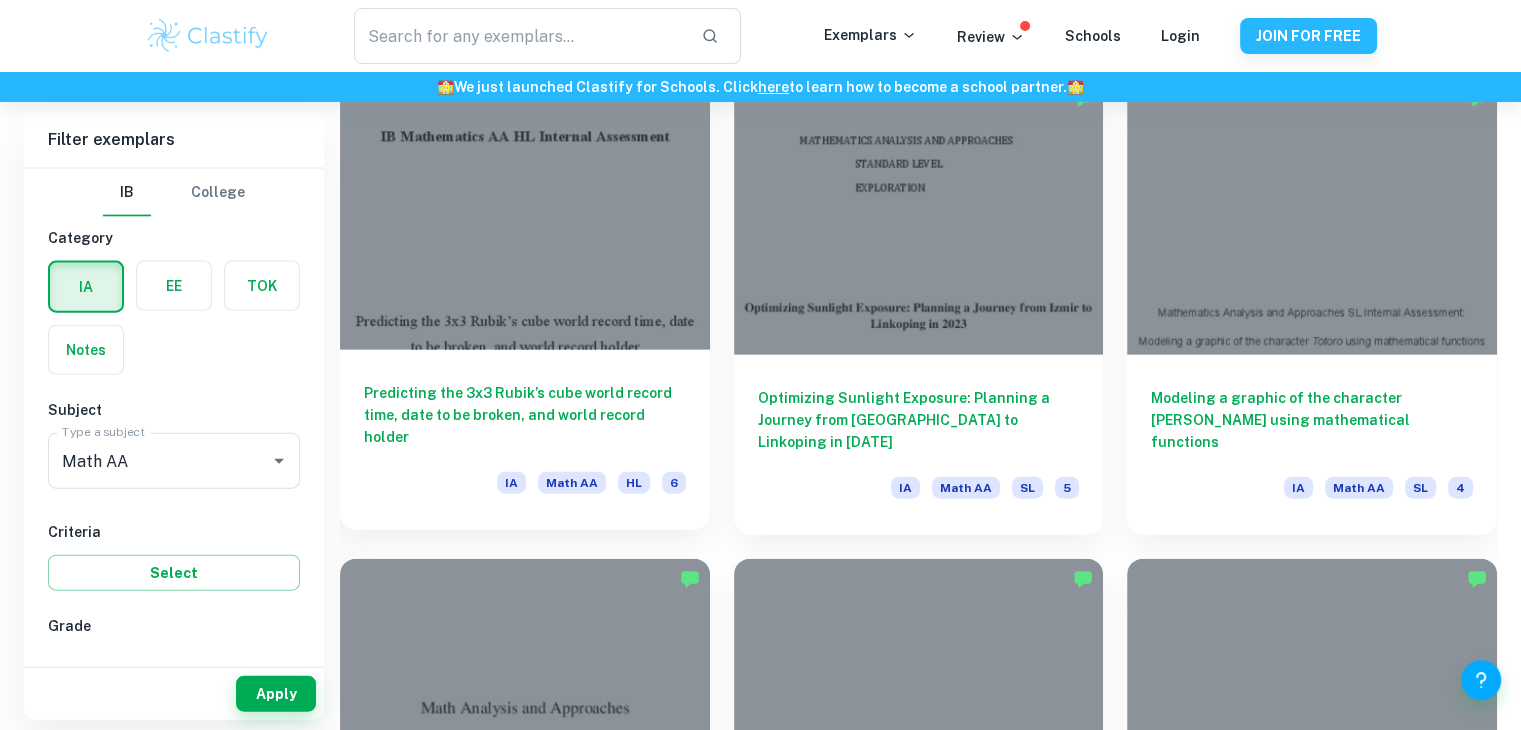 click on "Predicting the 3x3 Rubik’s cube world record time, date  to be broken, and world record holder" at bounding box center [525, 415] 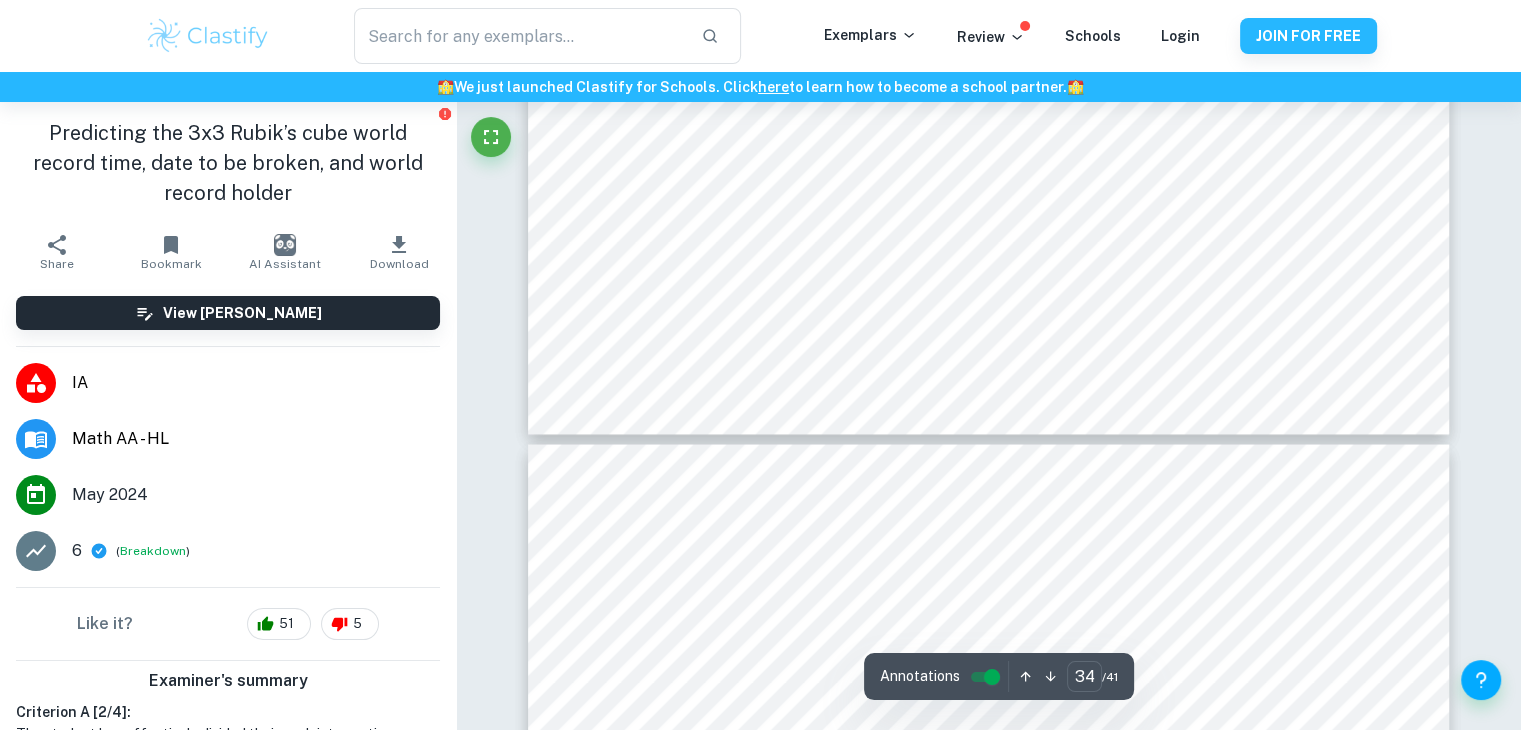 scroll, scrollTop: 41519, scrollLeft: 0, axis: vertical 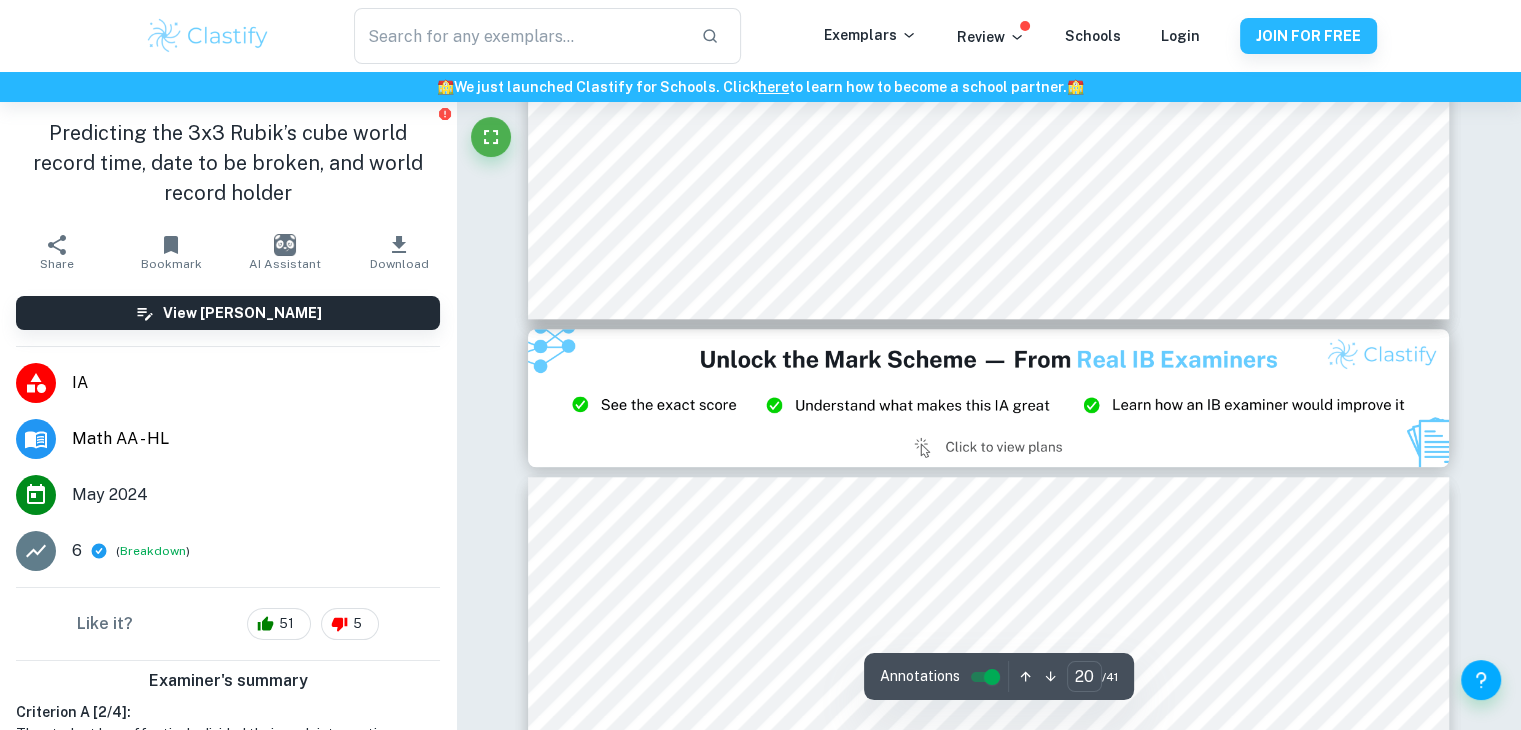 type on "21" 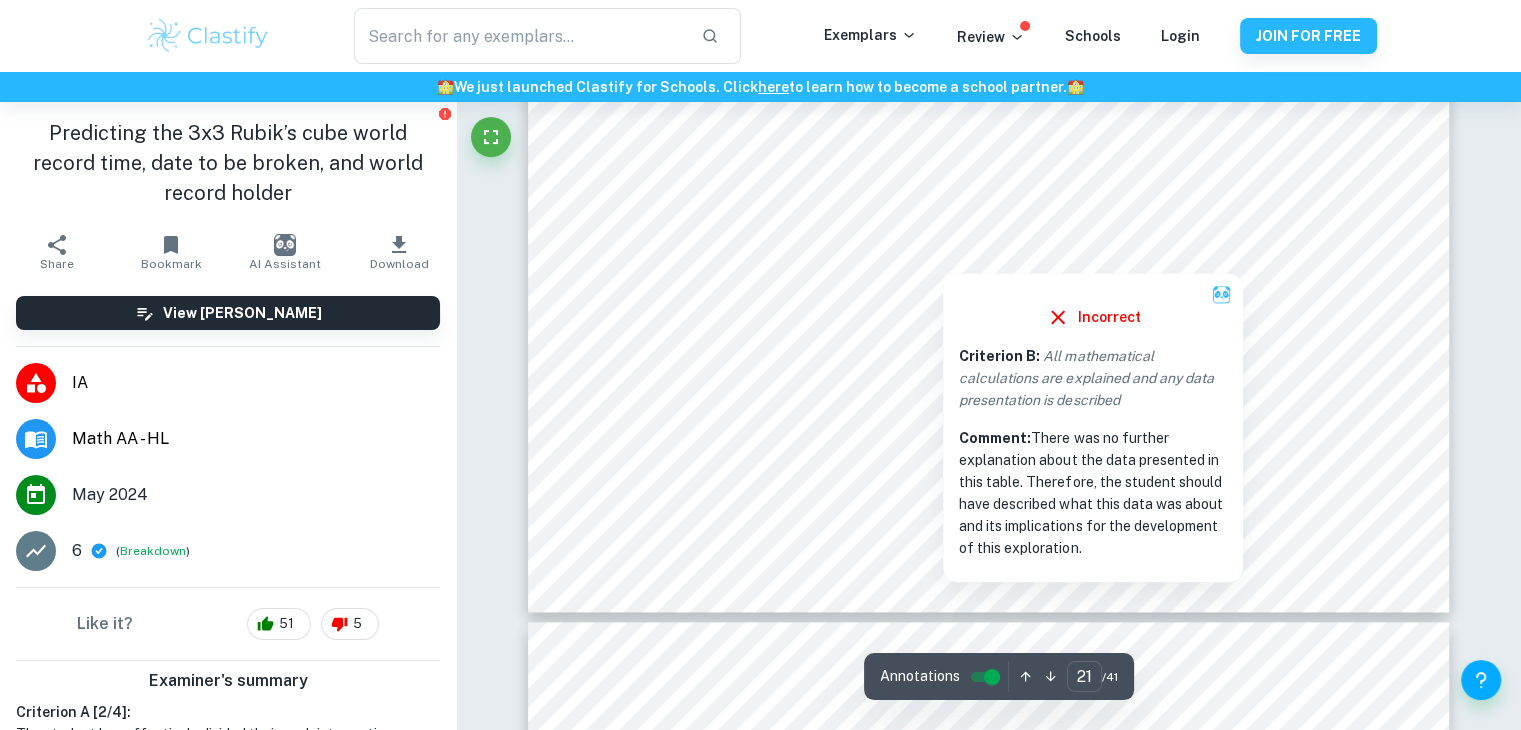 scroll, scrollTop: 25484, scrollLeft: 0, axis: vertical 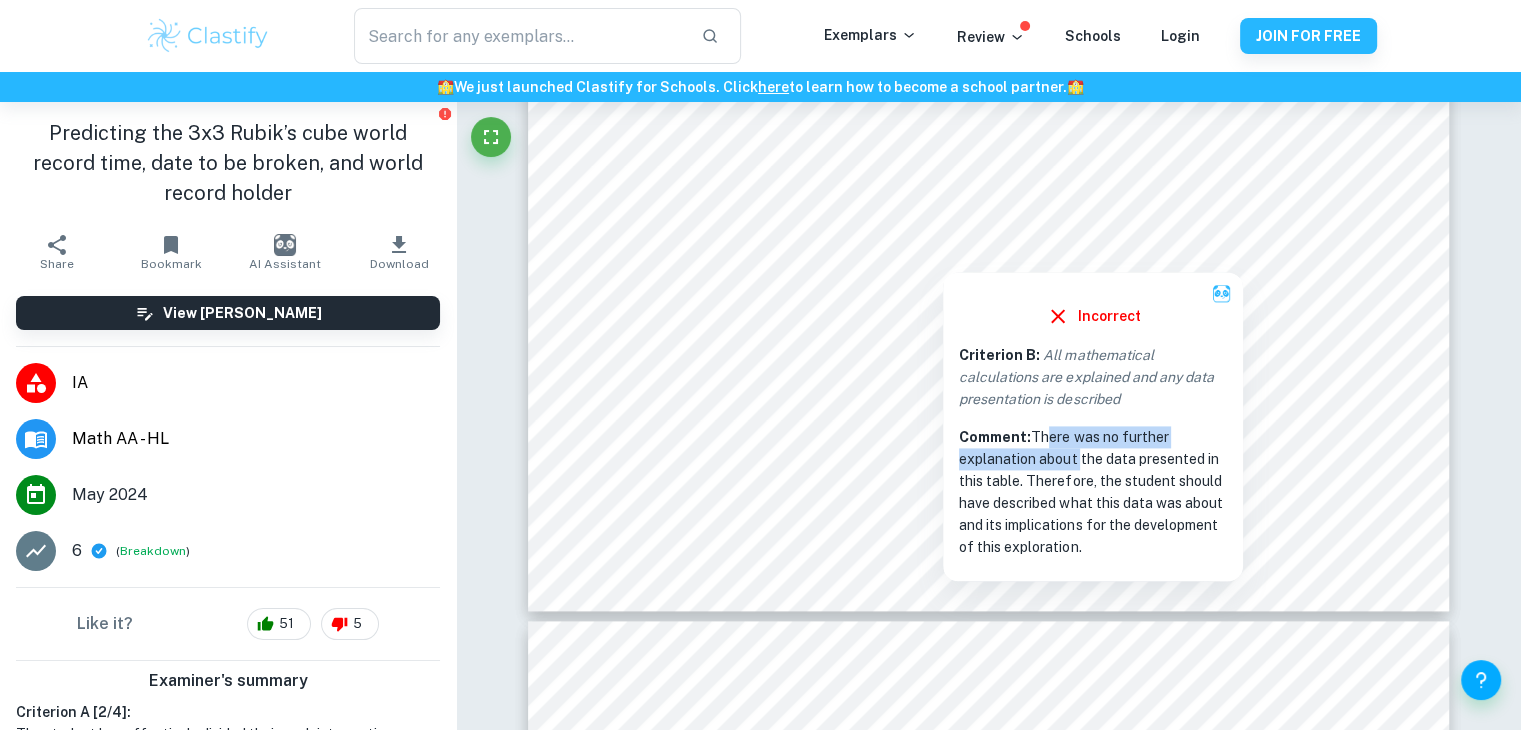 drag, startPoint x: 1036, startPoint y: 433, endPoint x: 1072, endPoint y: 453, distance: 41.18252 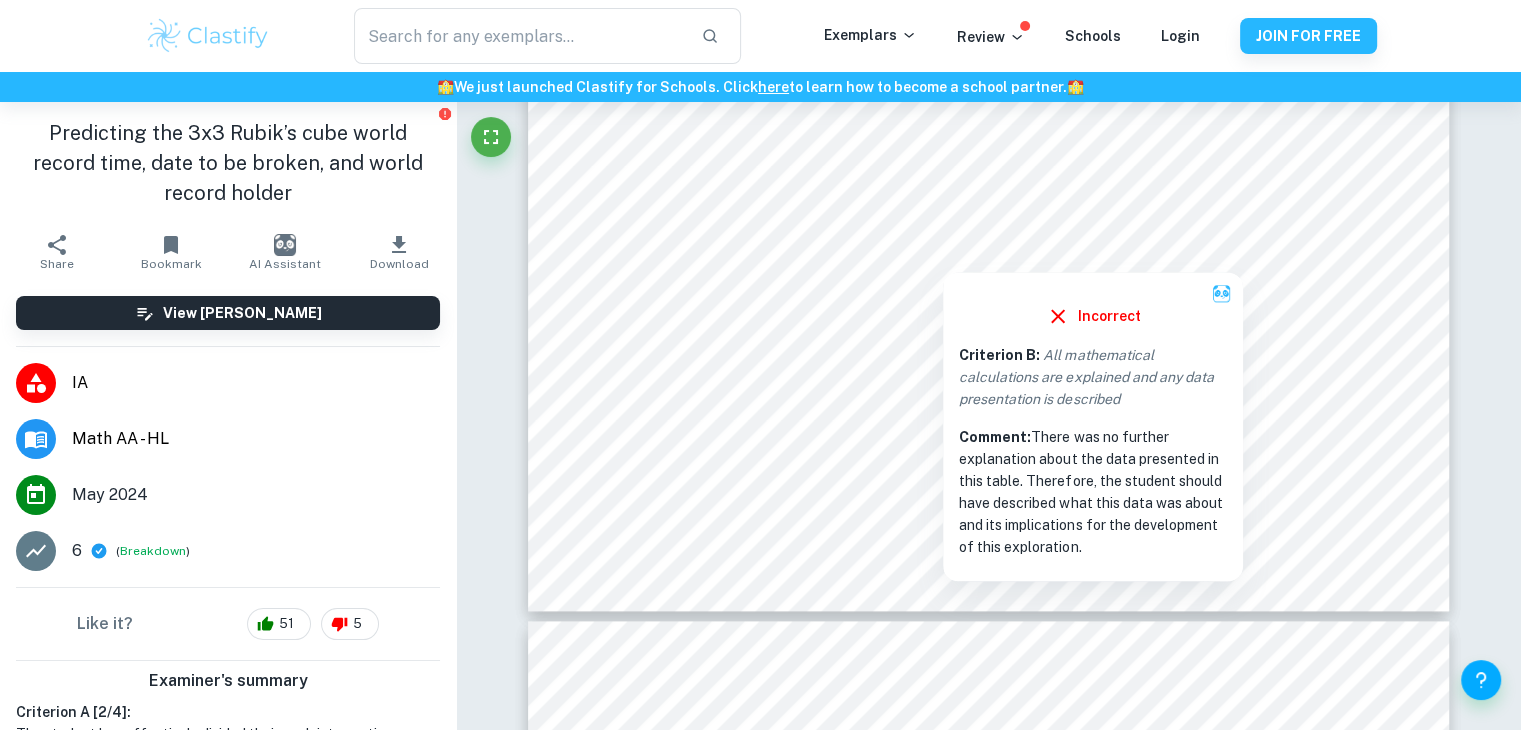 click on "We value your privacy We use cookies to enhance your browsing experience, serve personalised ads or content, and analyse our traffic. By clicking "Accept All", you consent to our use of cookies.   Cookie Policy Customise   Reject All   Accept All   Customise Consent Preferences   We use cookies to help you navigate efficiently and perform certain functions. You will find detailed information about all cookies under each consent category below. The cookies that are categorised as "Necessary" are stored on your browser as they are essential for enabling the basic functionalities of the site. ...  Show more For more information on how Google's third-party cookies operate and handle your data, see:   Google Privacy Policy Necessary Always Active Necessary cookies are required to enable the basic features of this site, such as providing secure log-in or adjusting your consent preferences. These cookies do not store any personally identifiable data. Functional Analytics Performance Advertisement Uncategorised" at bounding box center (760, -25119) 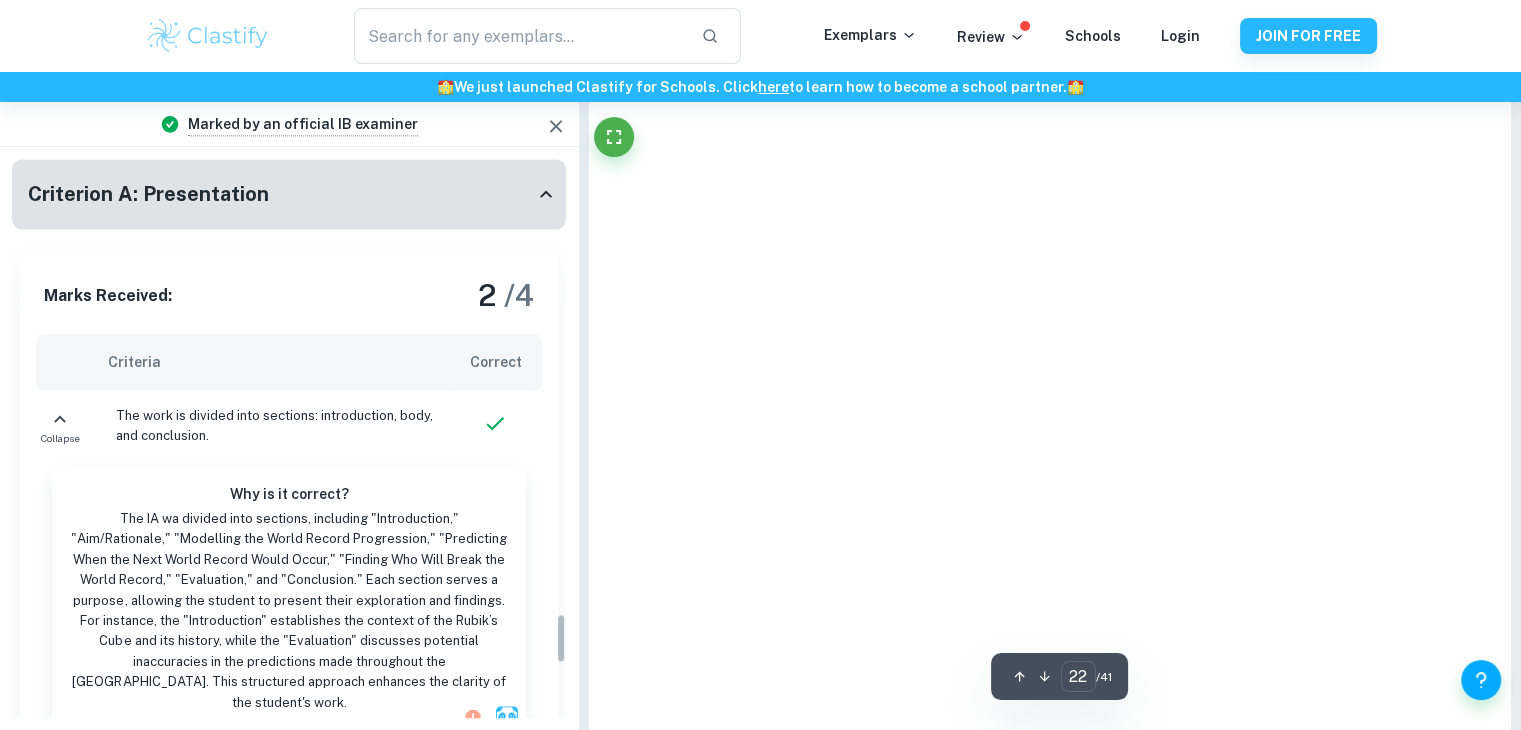 scroll, scrollTop: 5070, scrollLeft: 0, axis: vertical 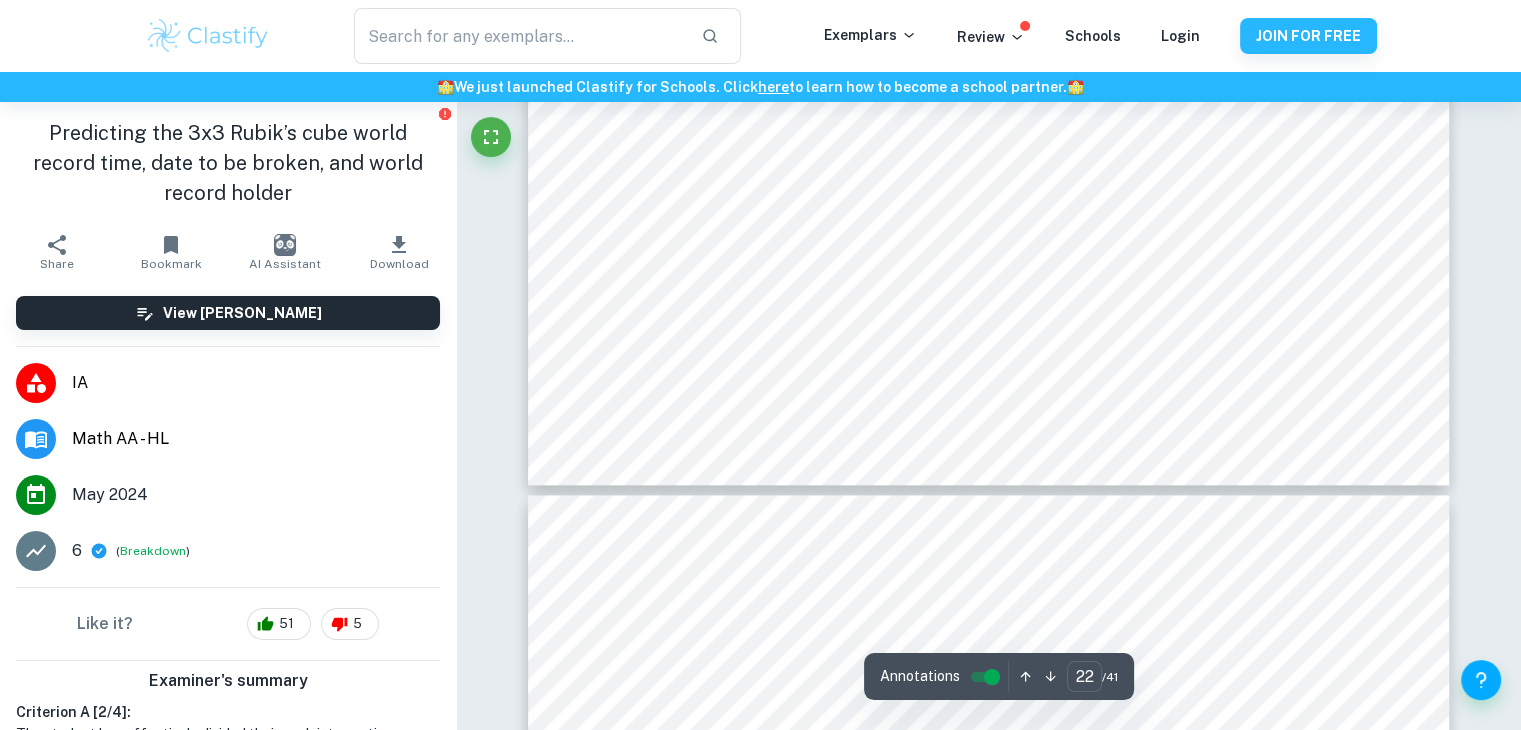 type on "21" 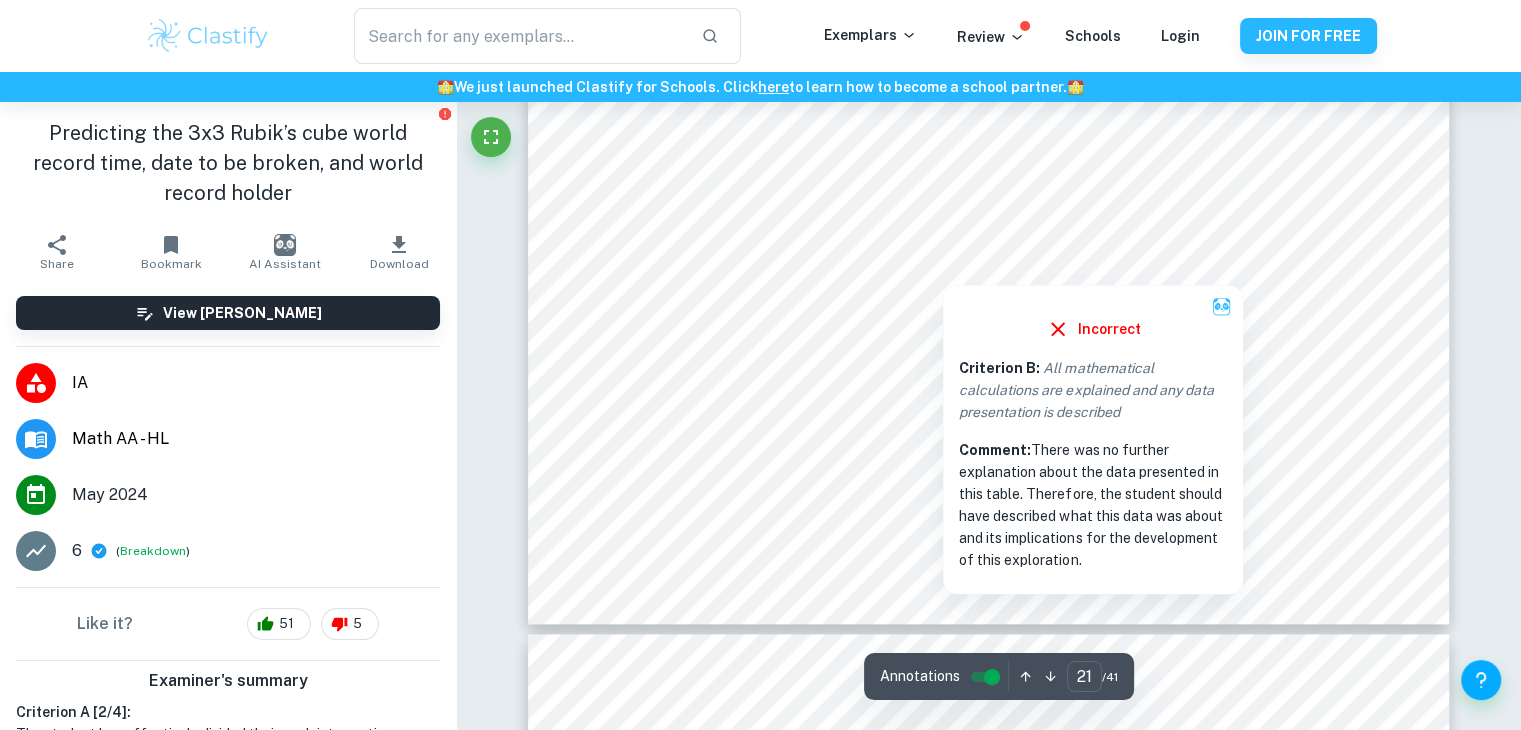 scroll, scrollTop: 25176, scrollLeft: 0, axis: vertical 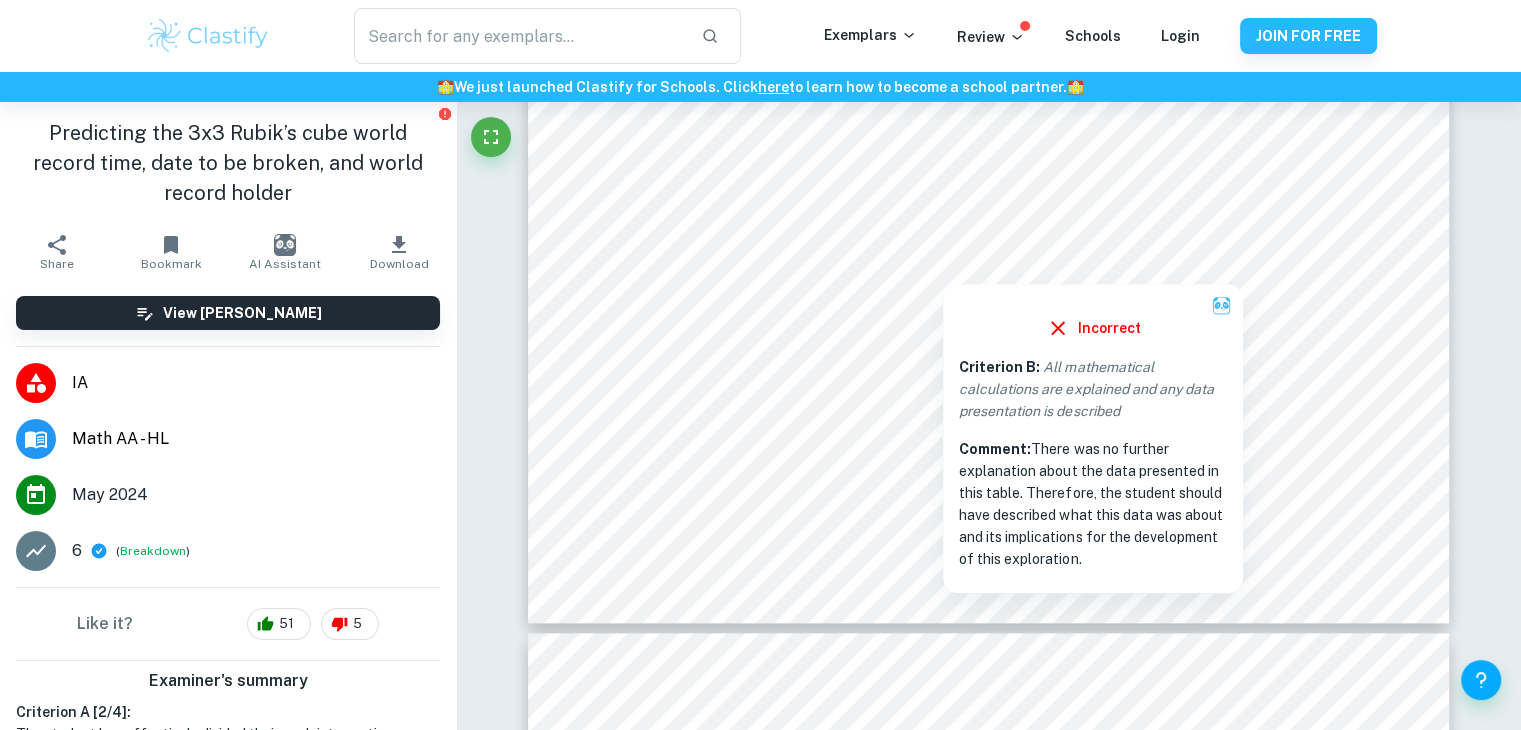 drag, startPoint x: 1036, startPoint y: 454, endPoint x: 1120, endPoint y: 551, distance: 128.31601 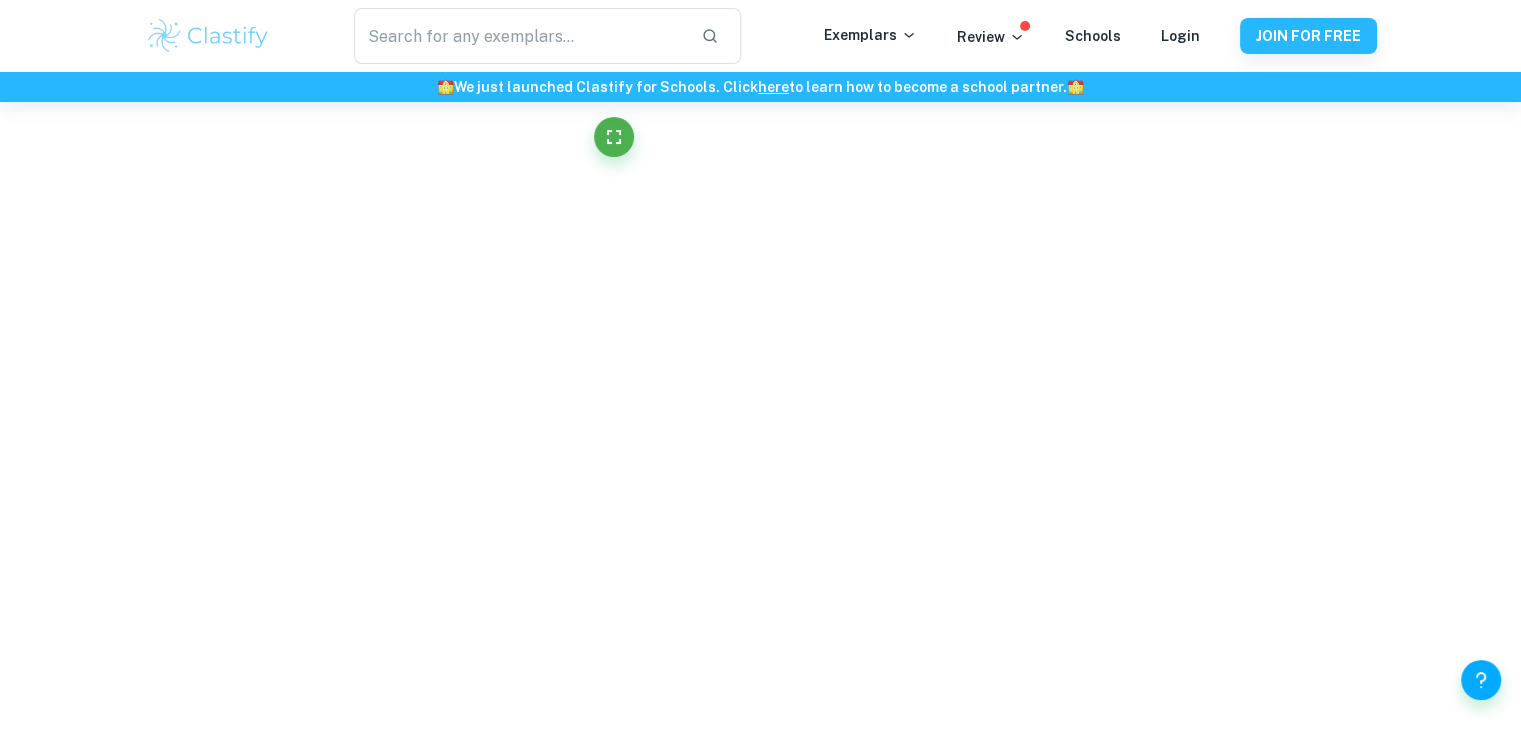 scroll, scrollTop: 25039, scrollLeft: 0, axis: vertical 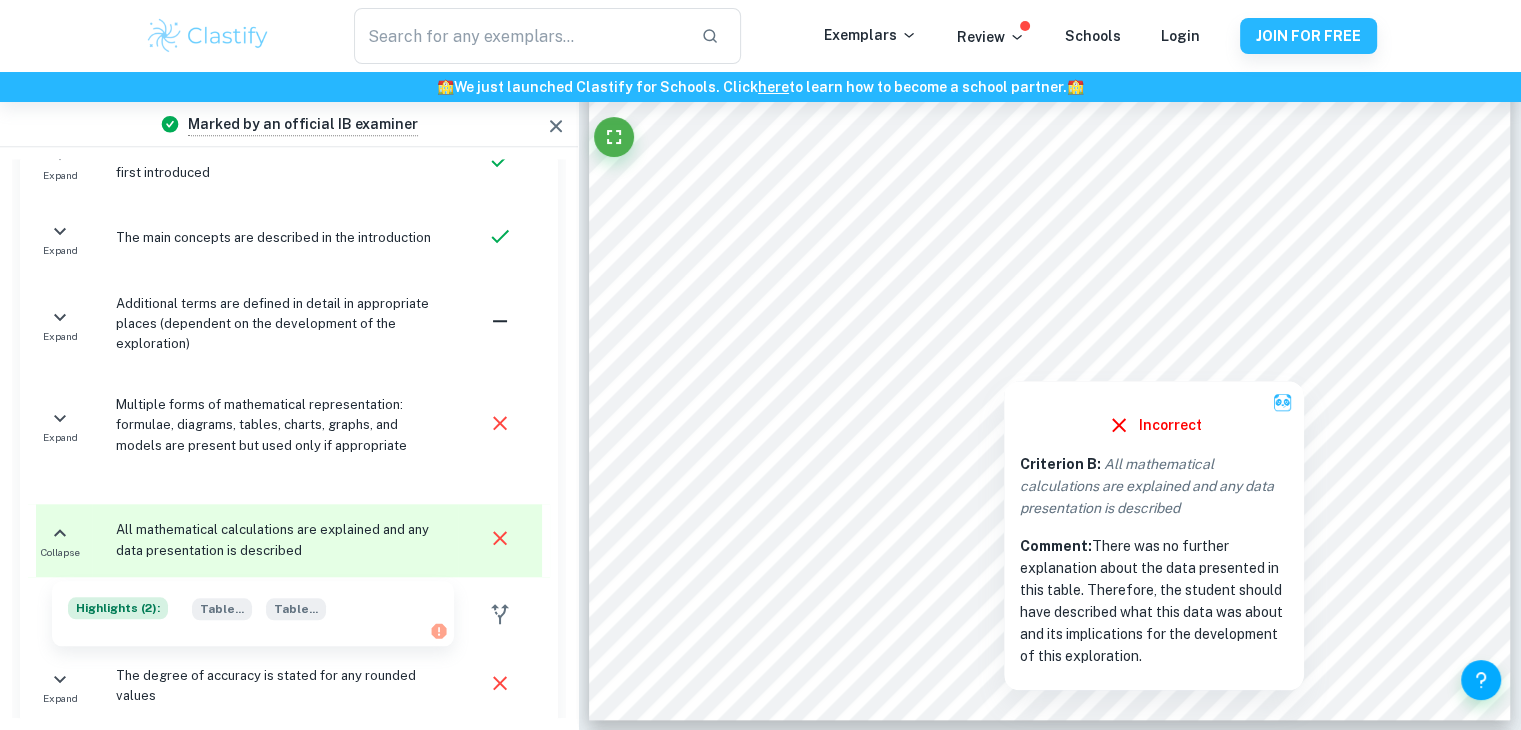 copy on "There was no further explanation about the data presented in this table. Therefore, the student should have described what this data was about and its implications for the development of this exploration." 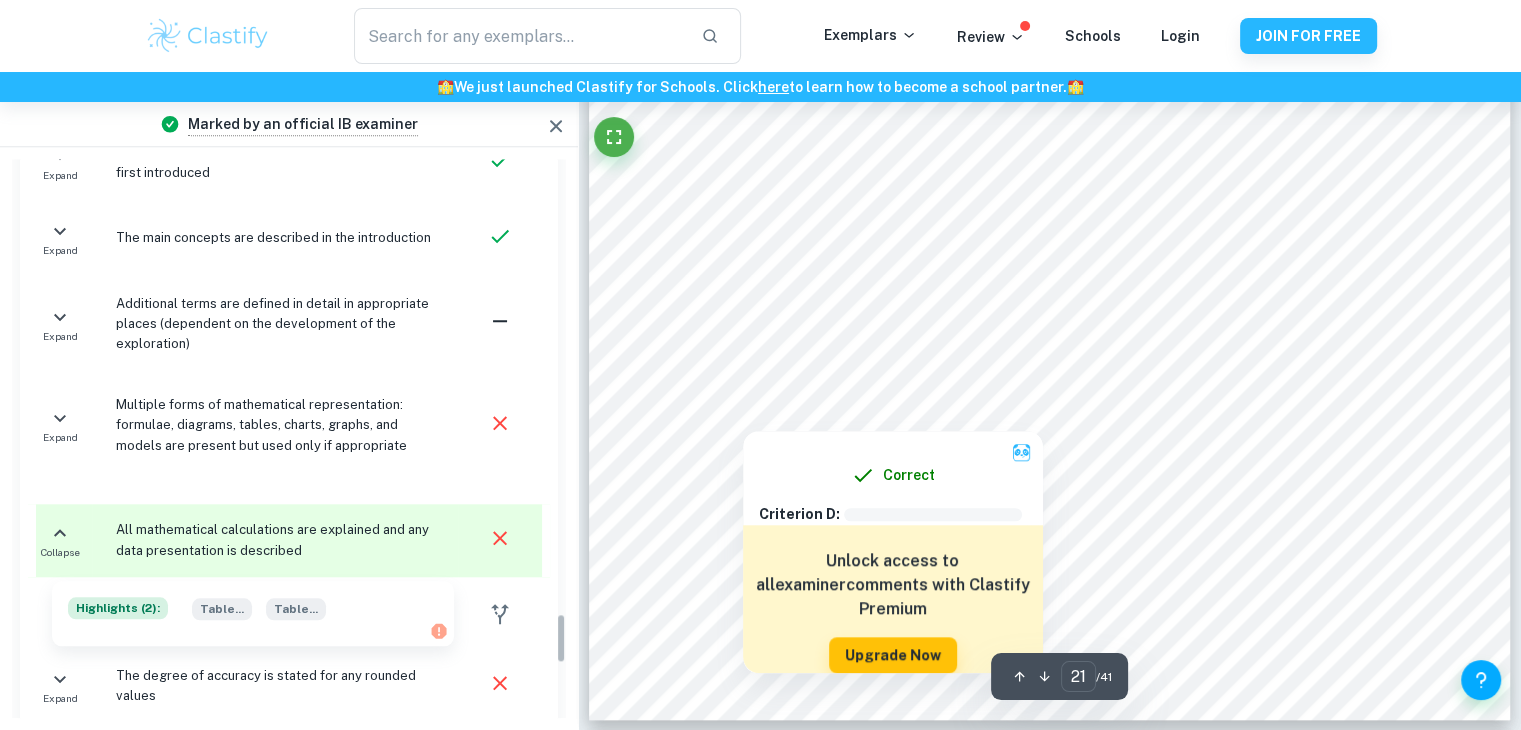 type on "22" 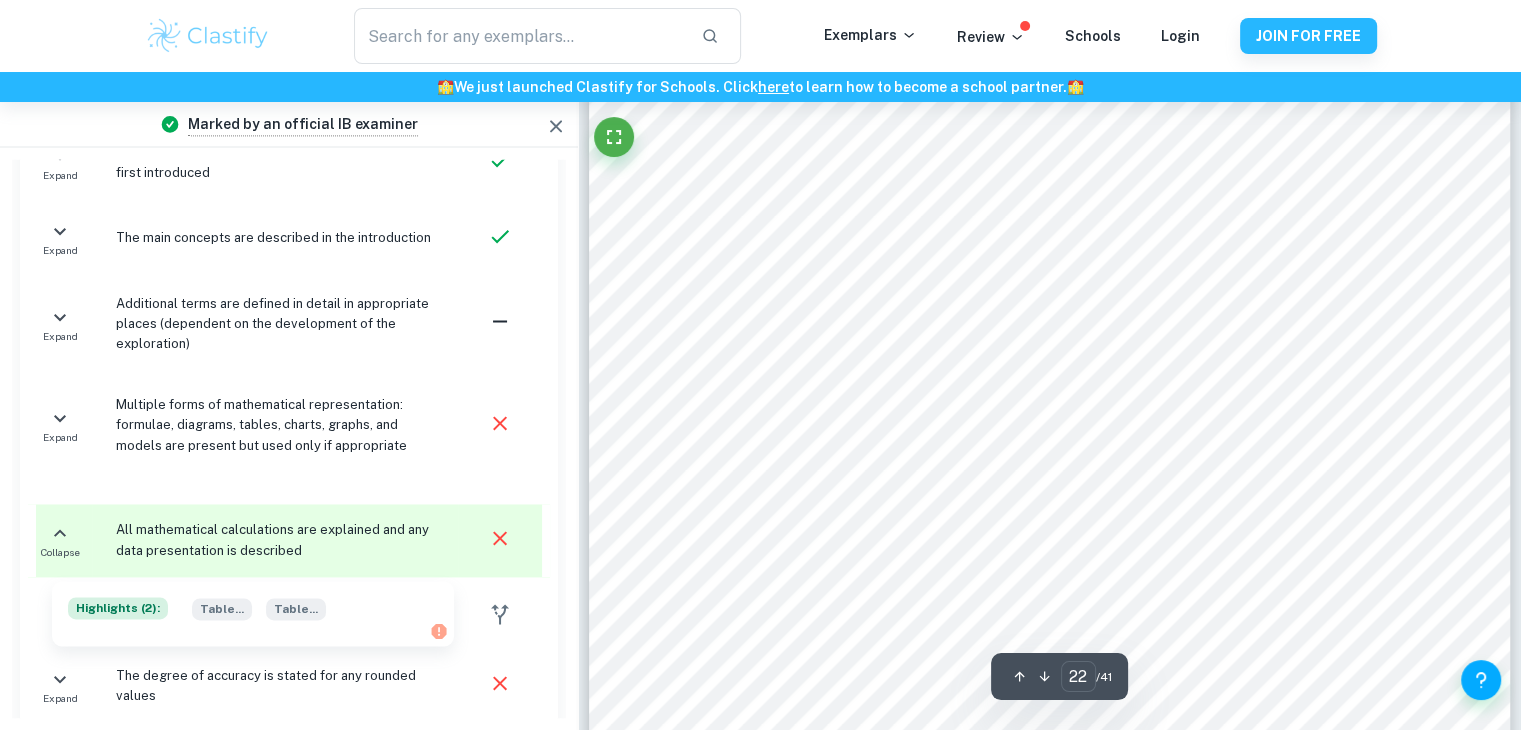 scroll, scrollTop: 25784, scrollLeft: 0, axis: vertical 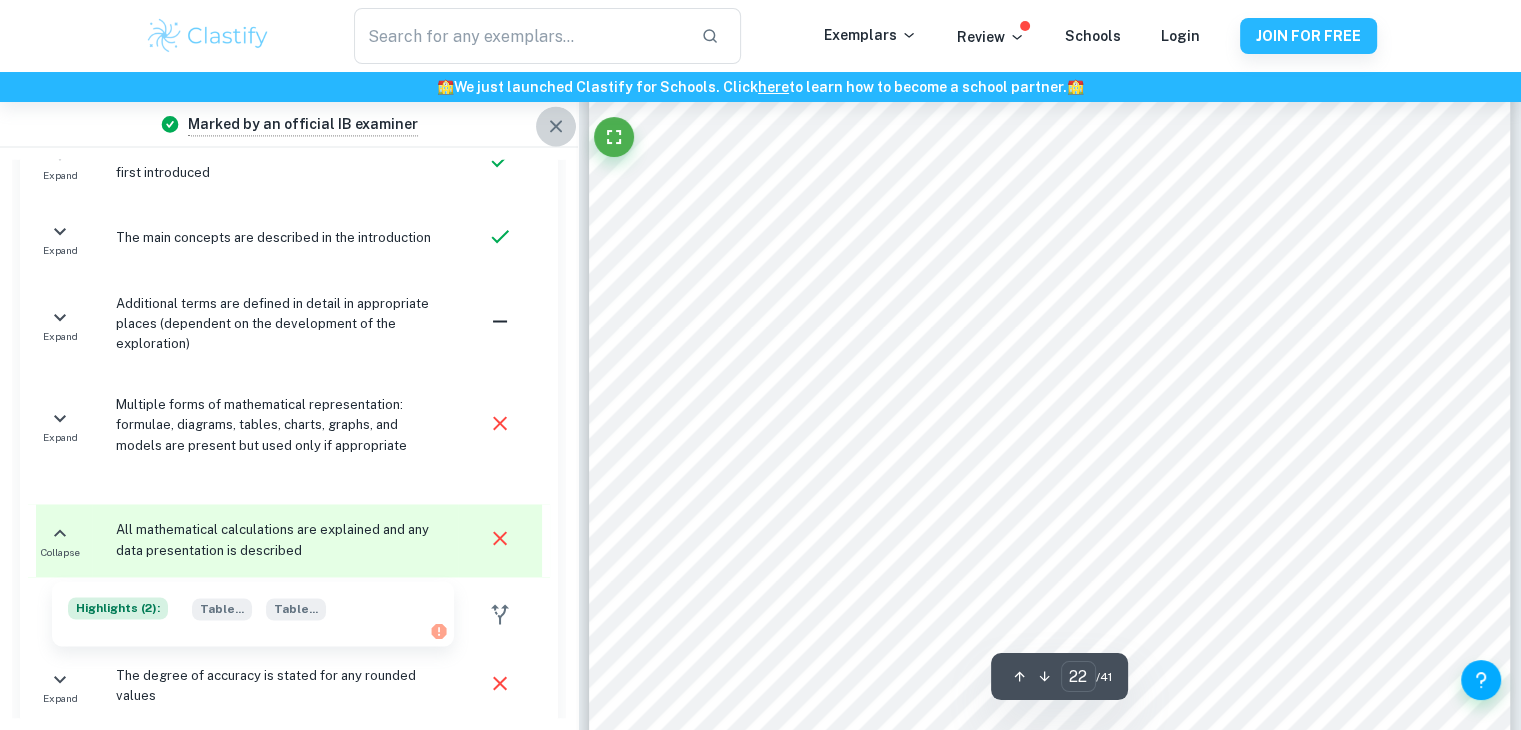 click 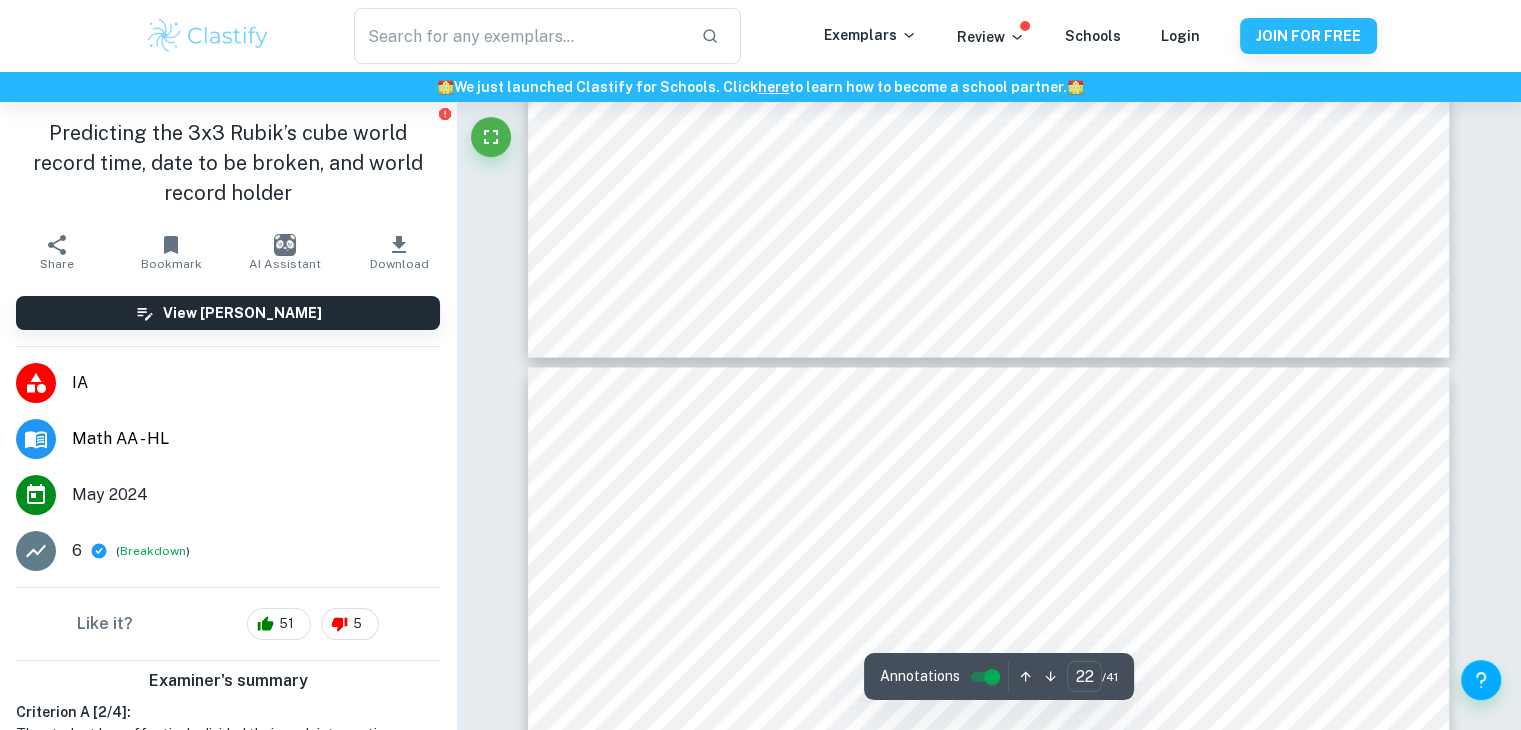 type on "23" 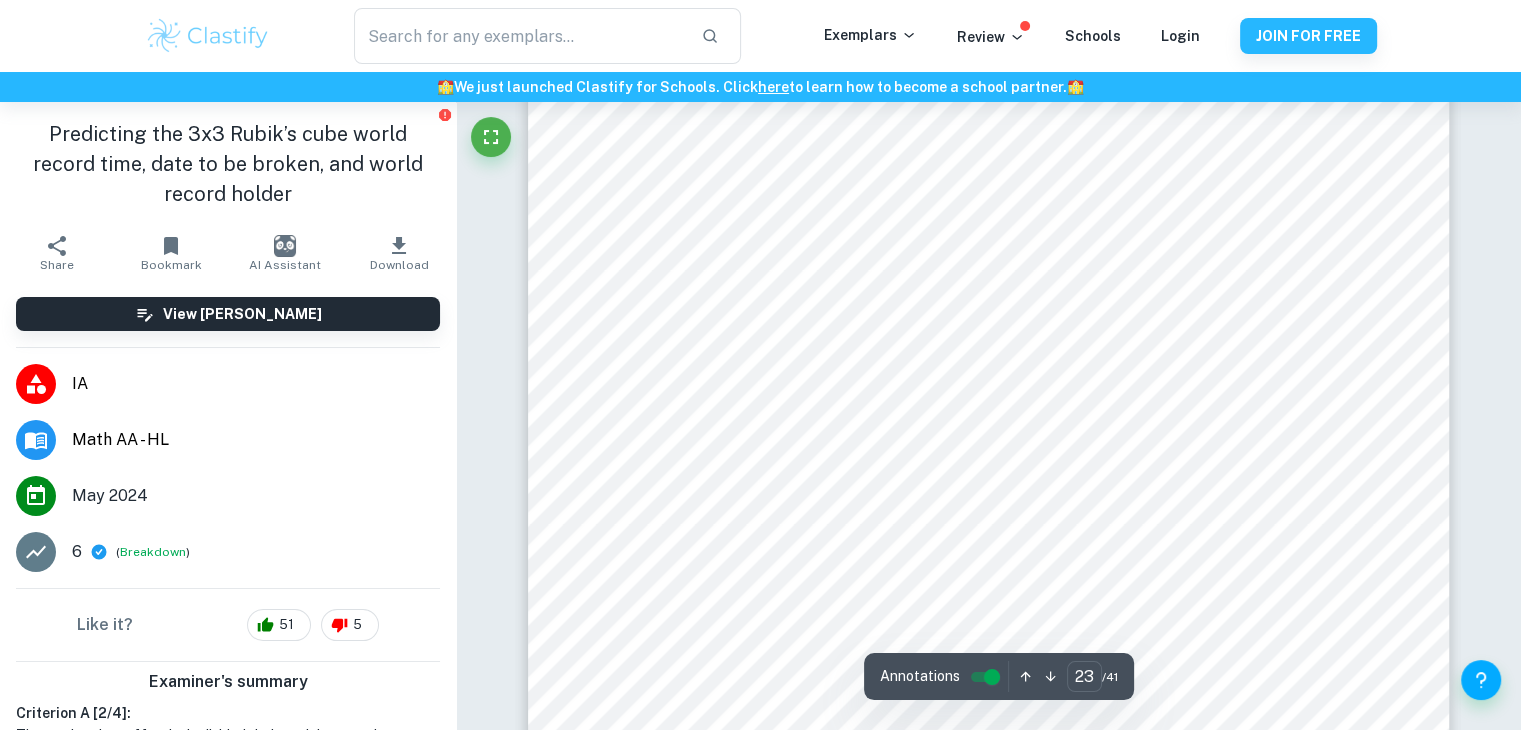 scroll, scrollTop: 26536, scrollLeft: 0, axis: vertical 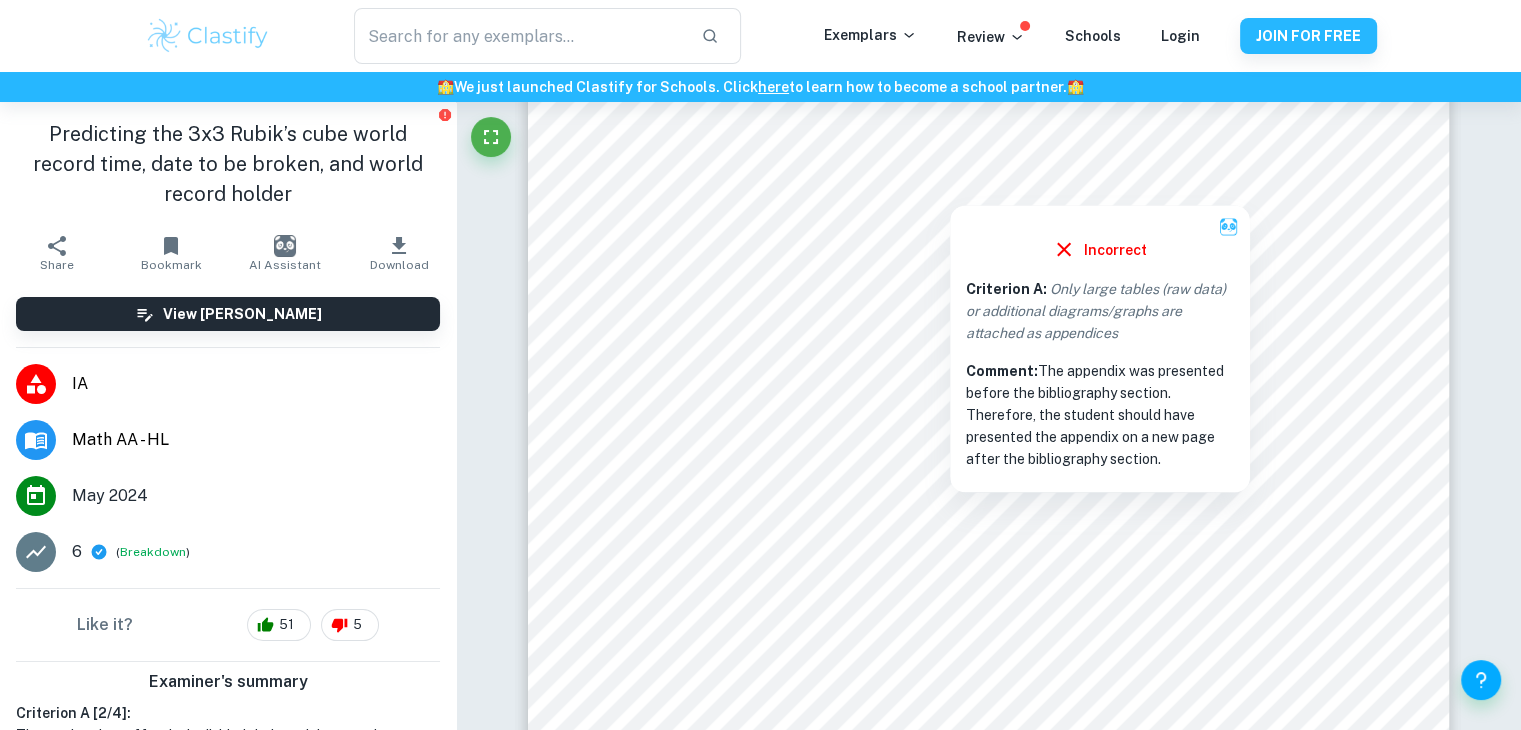 copy on "The appendix was presented before the bibliography section. Therefore, the student should have presented the appendix on a new page after the bibliography section." 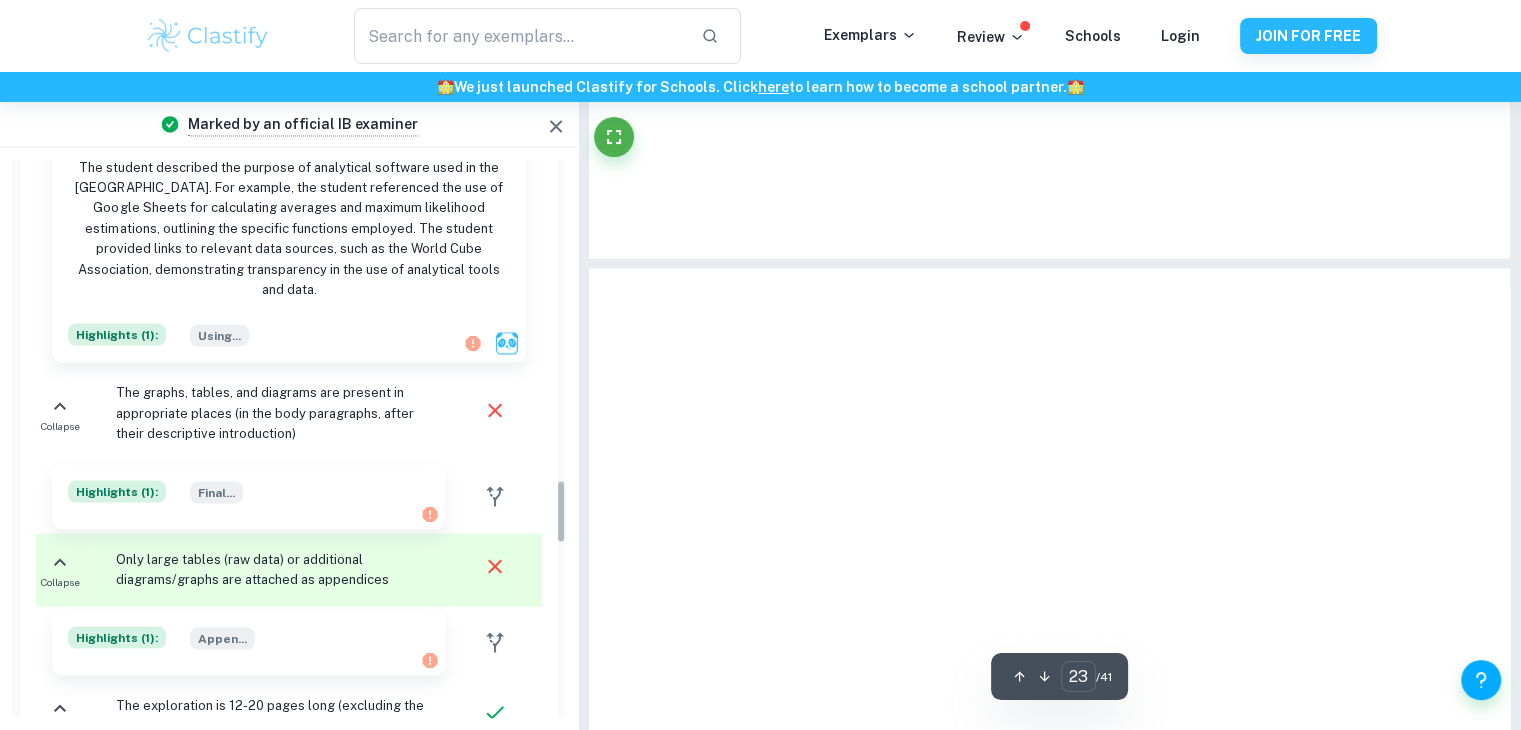 scroll, scrollTop: 2785, scrollLeft: 0, axis: vertical 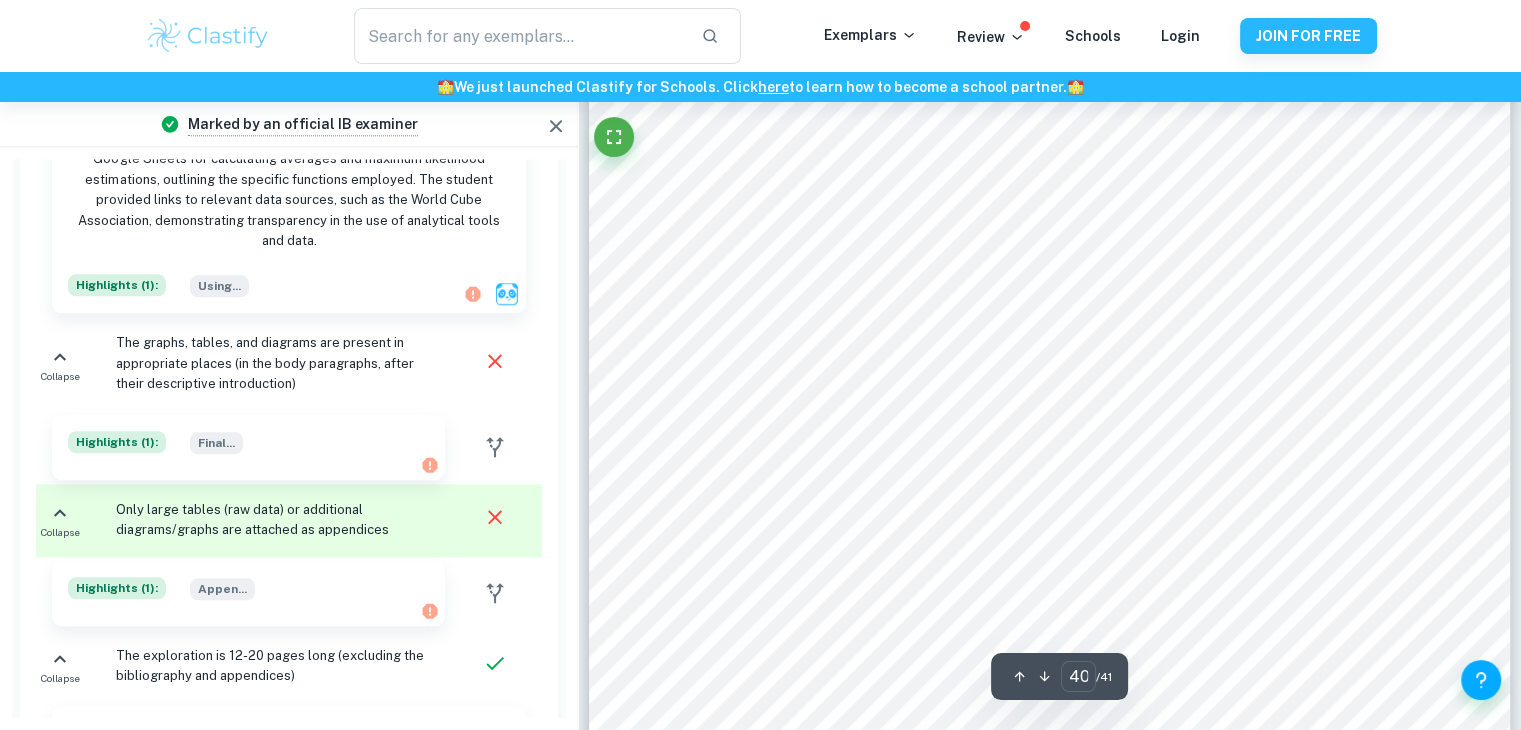 type on "41" 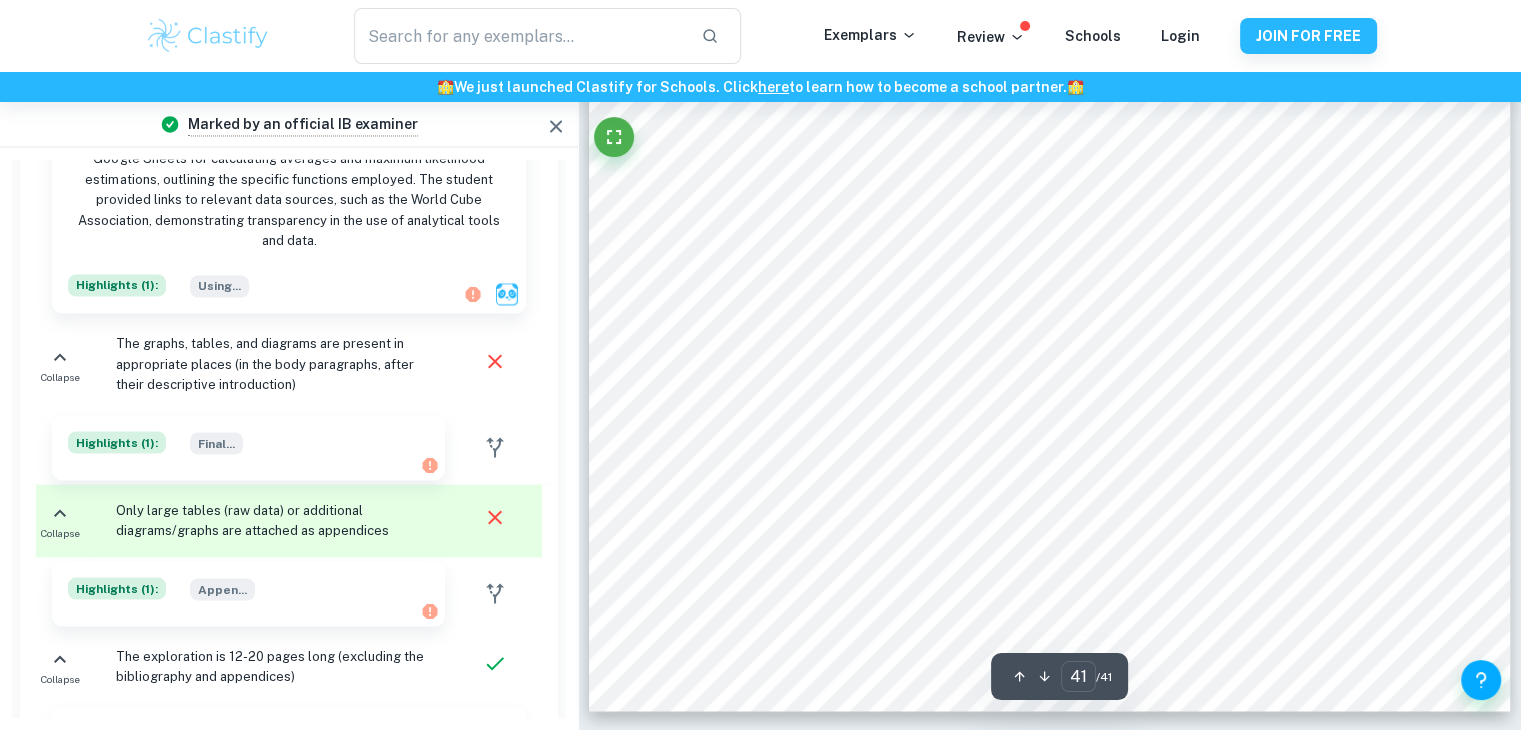 scroll, scrollTop: 49128, scrollLeft: 0, axis: vertical 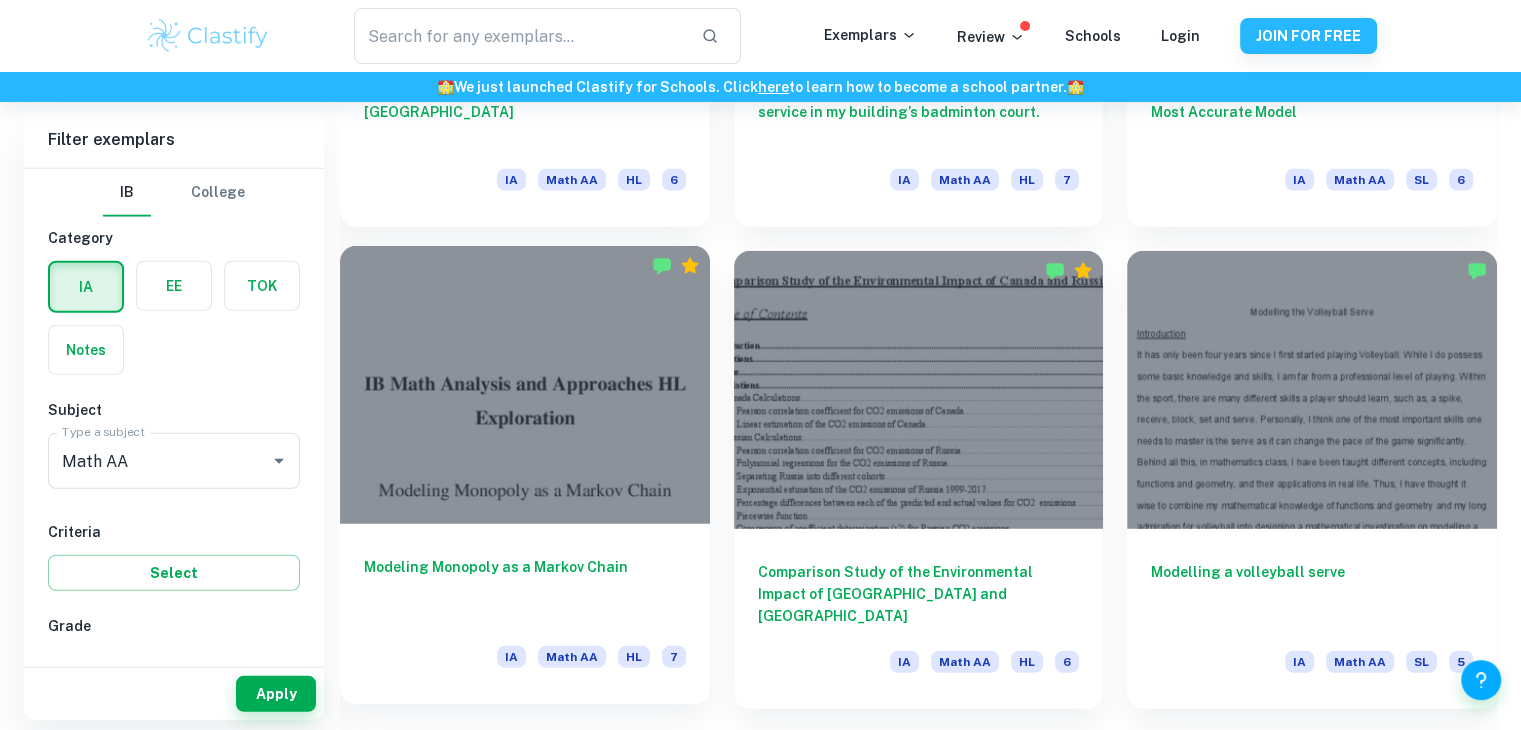 click on "Modeling Monopoly as a Markov Chain" at bounding box center (525, 589) 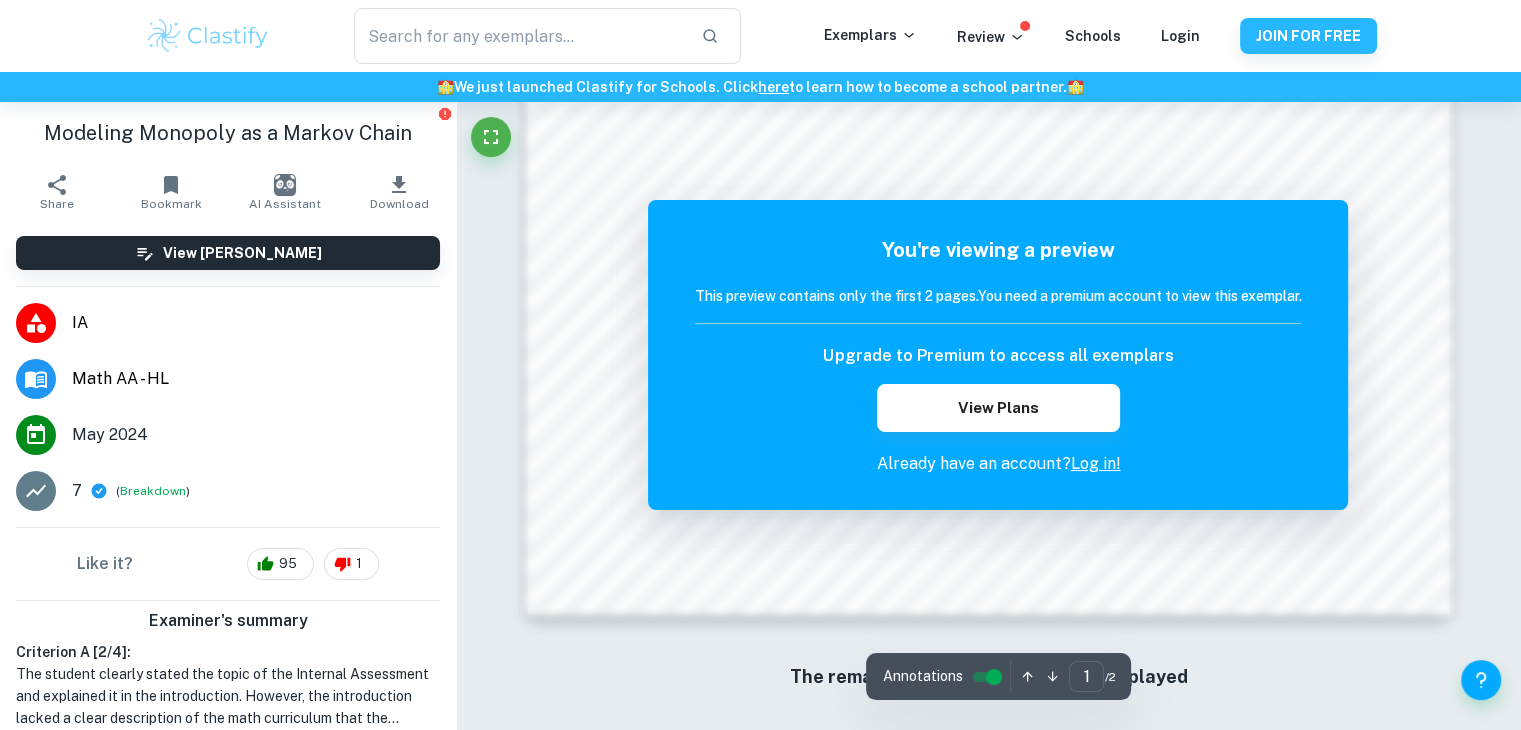 scroll, scrollTop: 1924, scrollLeft: 0, axis: vertical 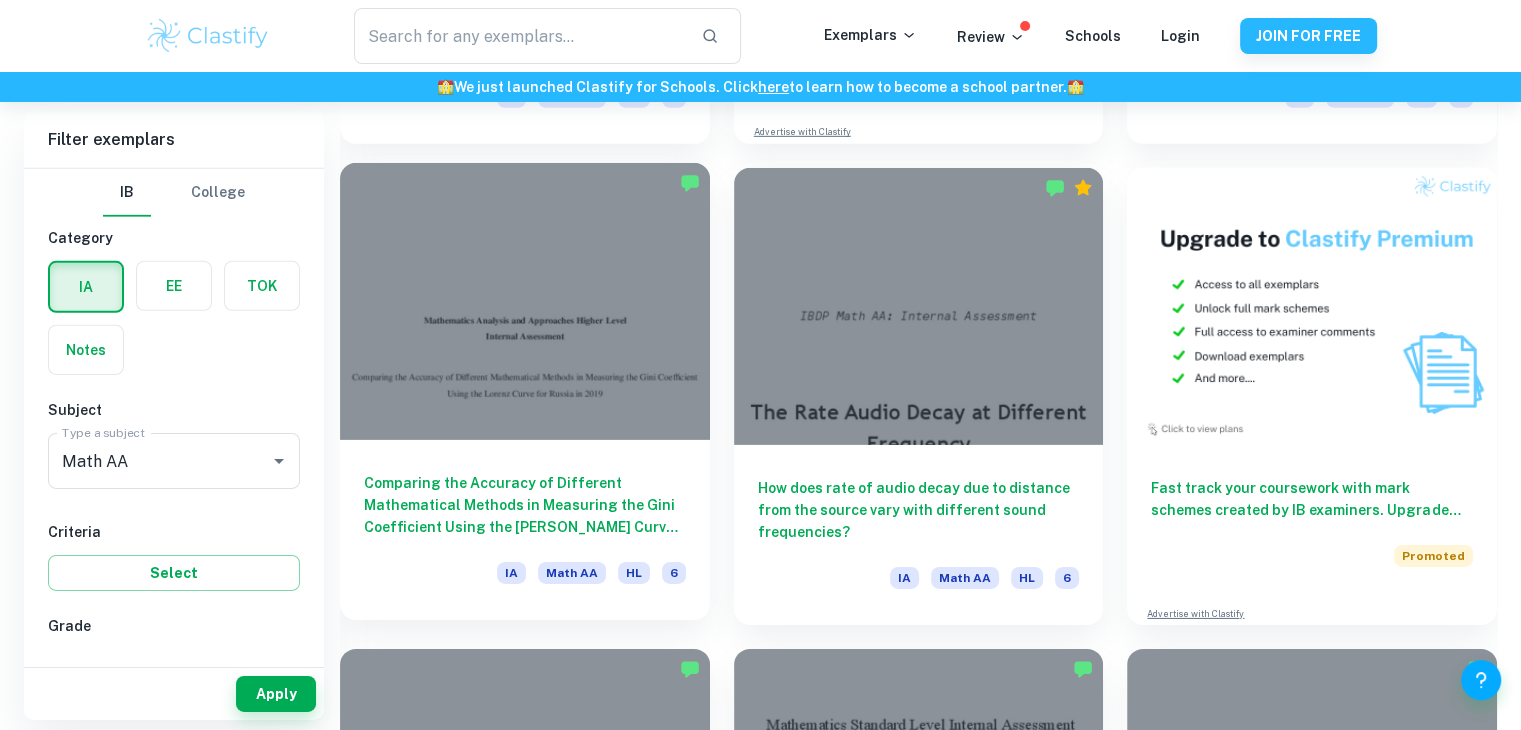 click on "Comparing the Accuracy of Different Mathematical Methods in Measuring the Gini Coefficient  Using the [PERSON_NAME] Curve for [GEOGRAPHIC_DATA] in [DATE]" at bounding box center (525, 505) 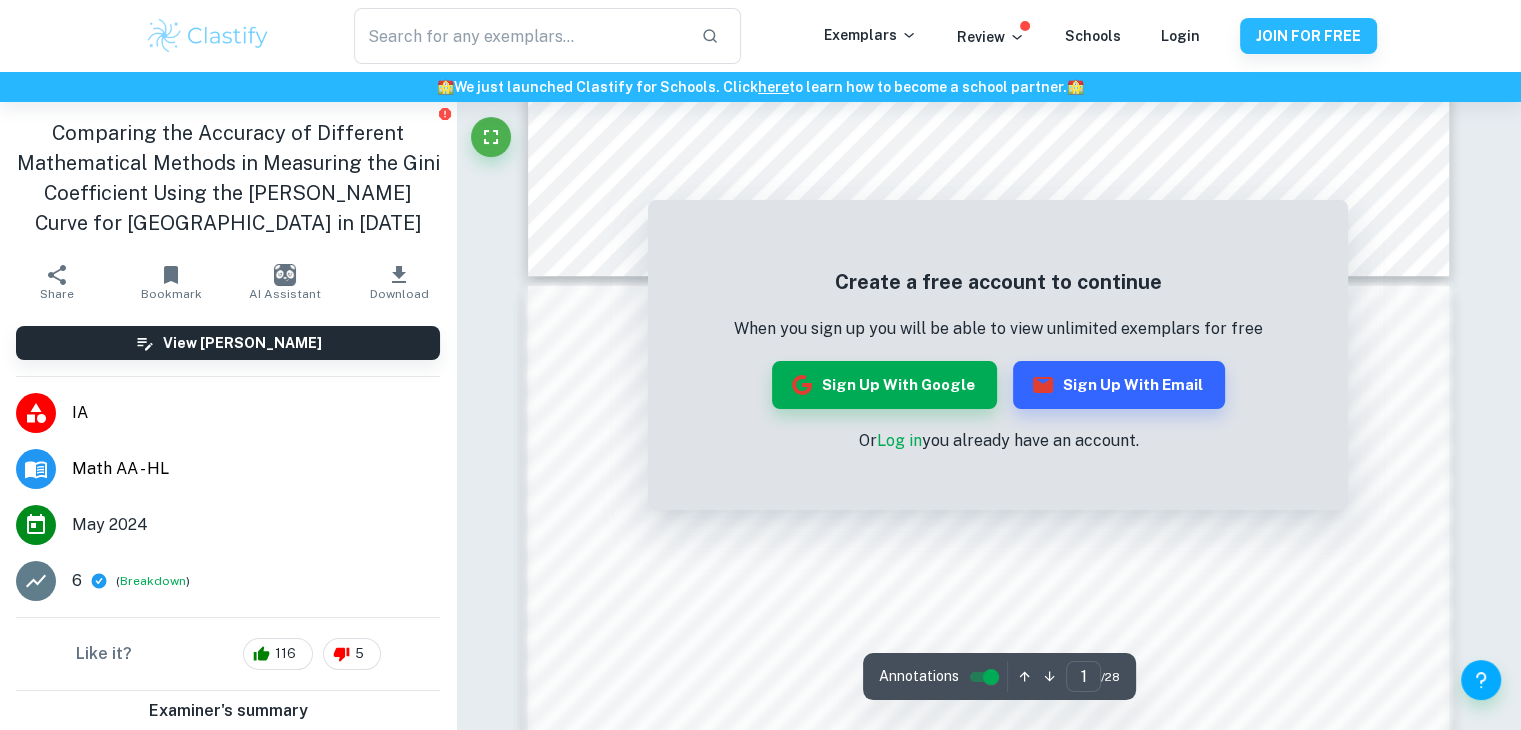 scroll, scrollTop: 1056, scrollLeft: 0, axis: vertical 